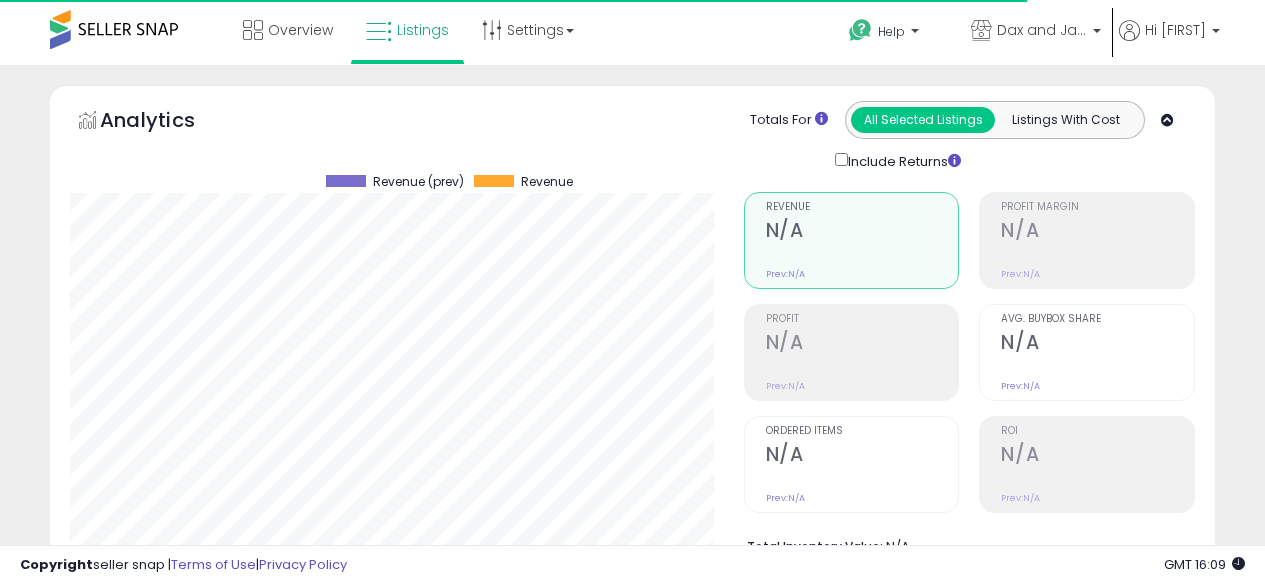 scroll, scrollTop: 0, scrollLeft: 0, axis: both 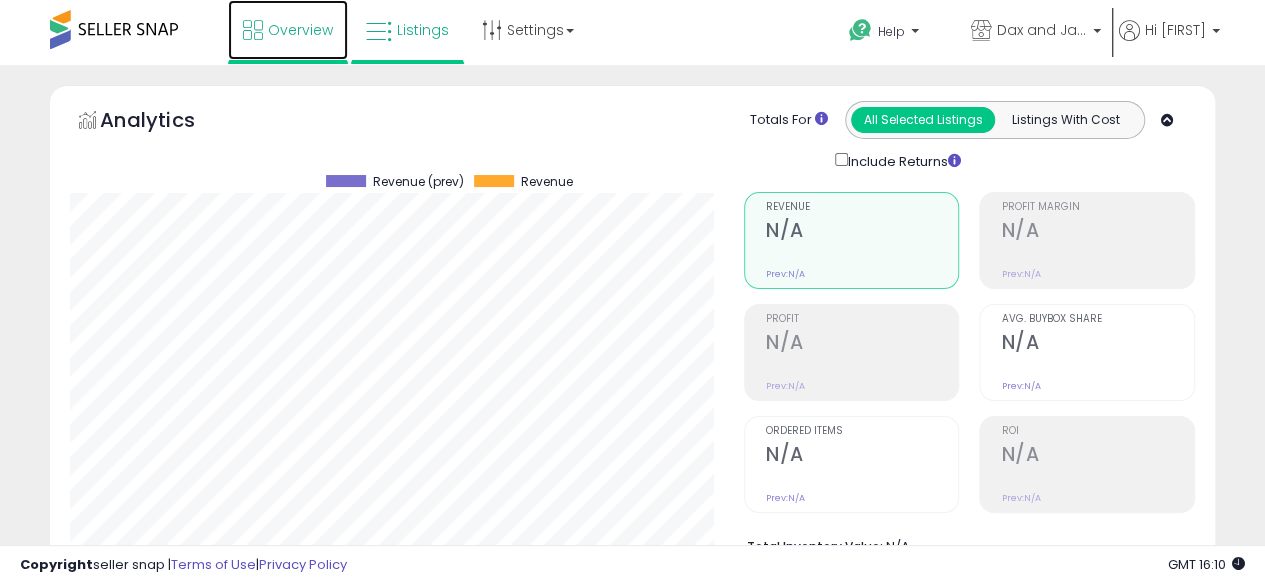 click on "Overview" at bounding box center (288, 30) 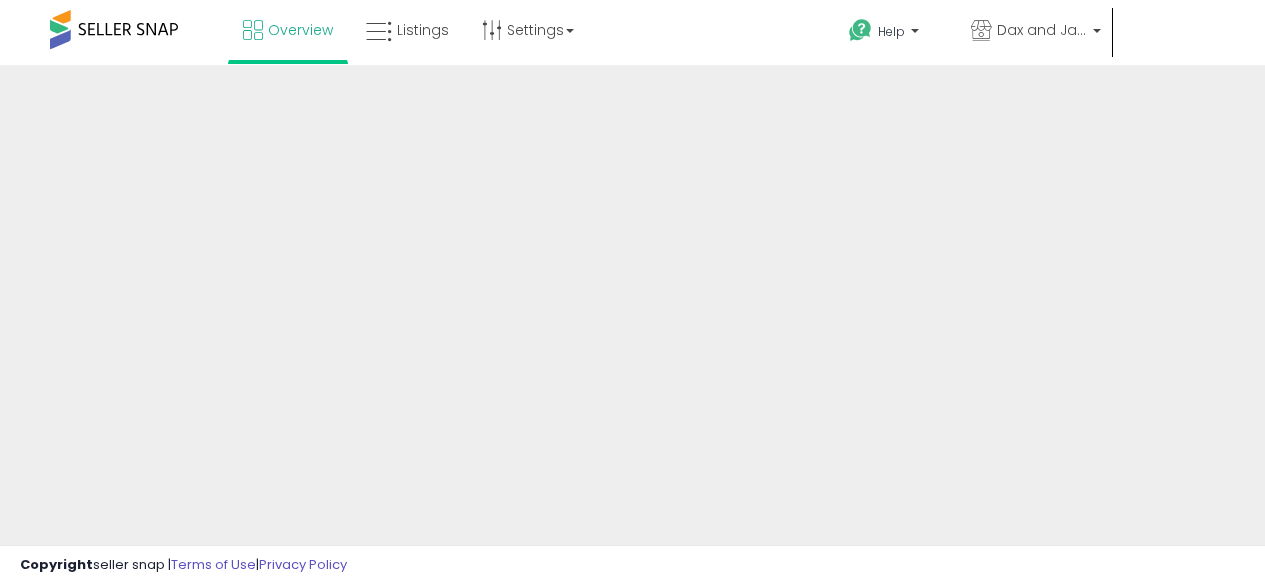 scroll, scrollTop: 0, scrollLeft: 0, axis: both 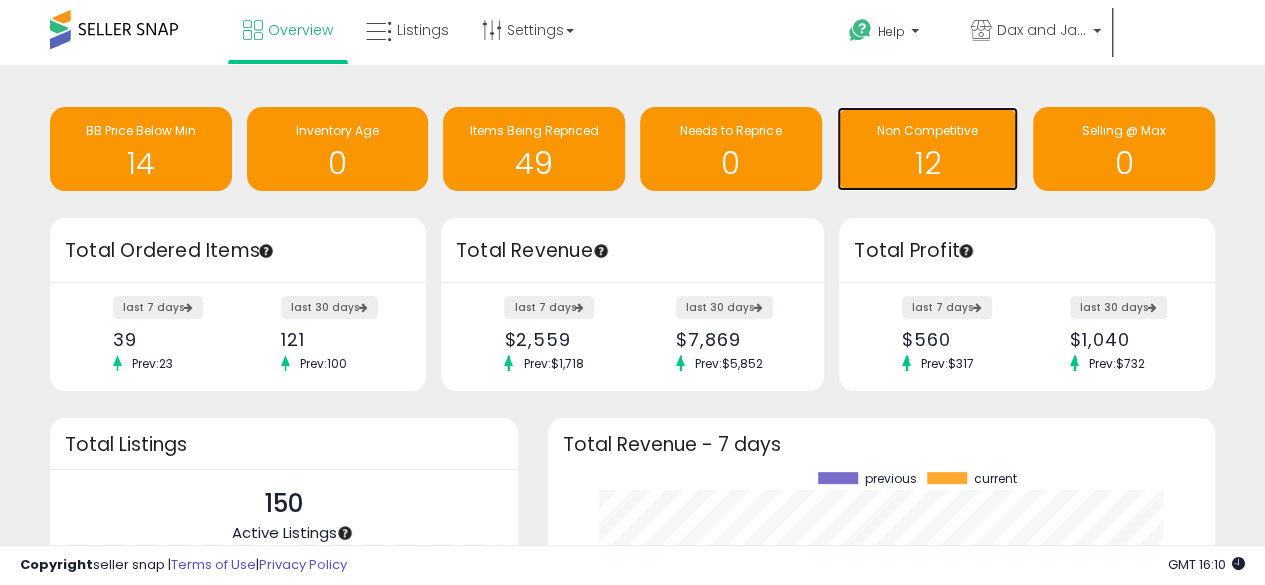 click on "Non Competitive" at bounding box center [928, 131] 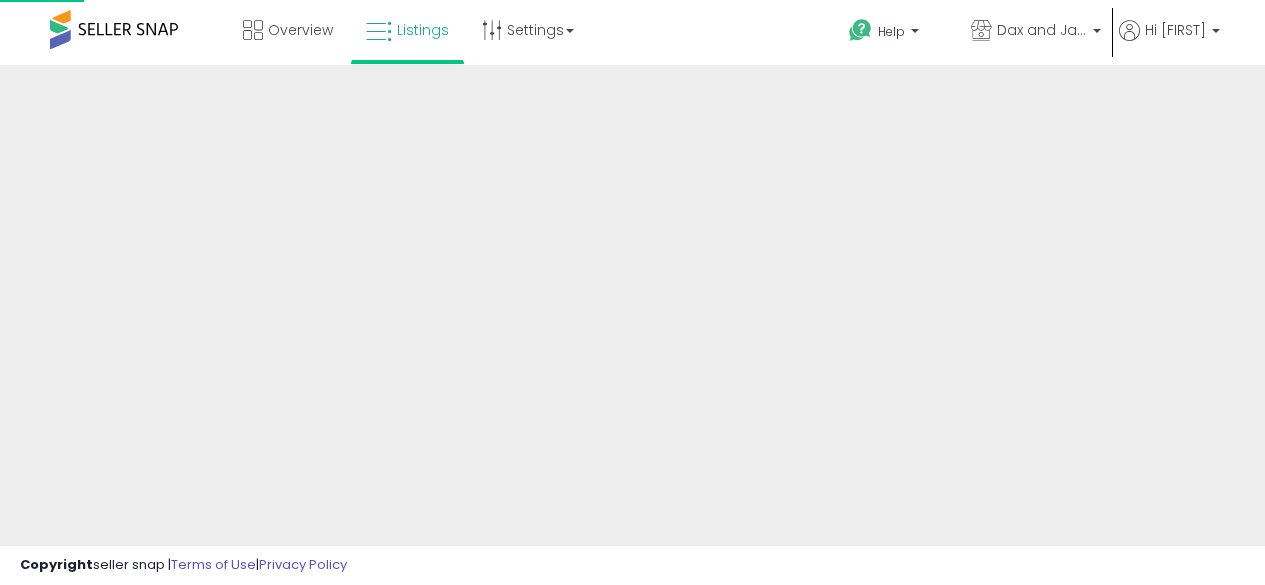 scroll, scrollTop: 0, scrollLeft: 0, axis: both 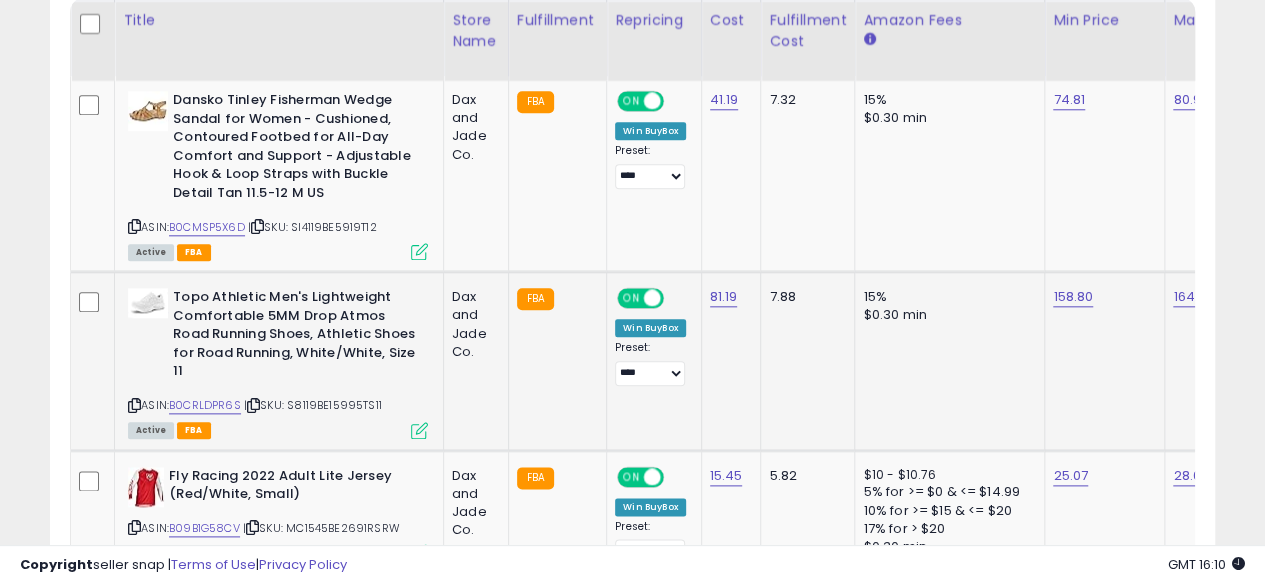 click on "15% $0.30 min" 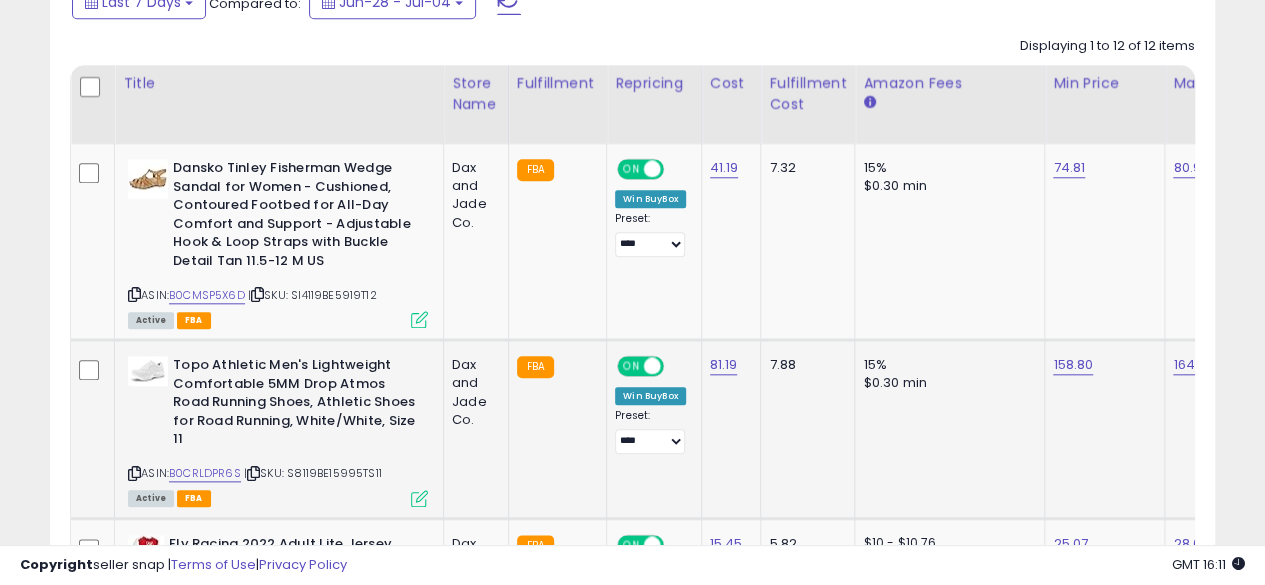 scroll, scrollTop: 931, scrollLeft: 0, axis: vertical 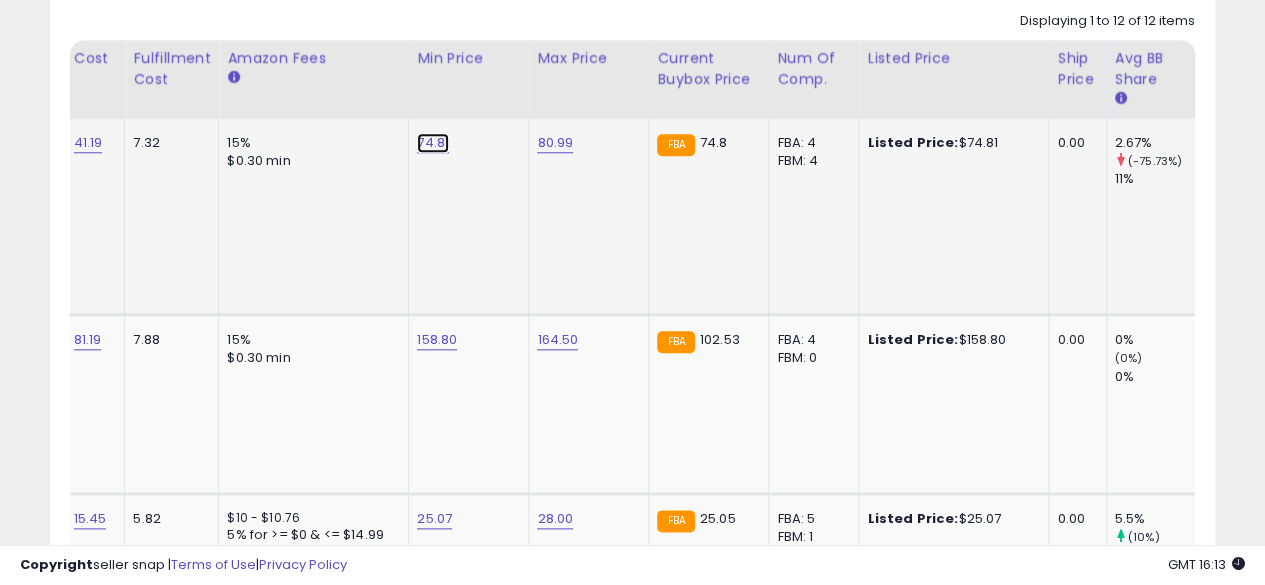 click on "74.81" at bounding box center (433, 143) 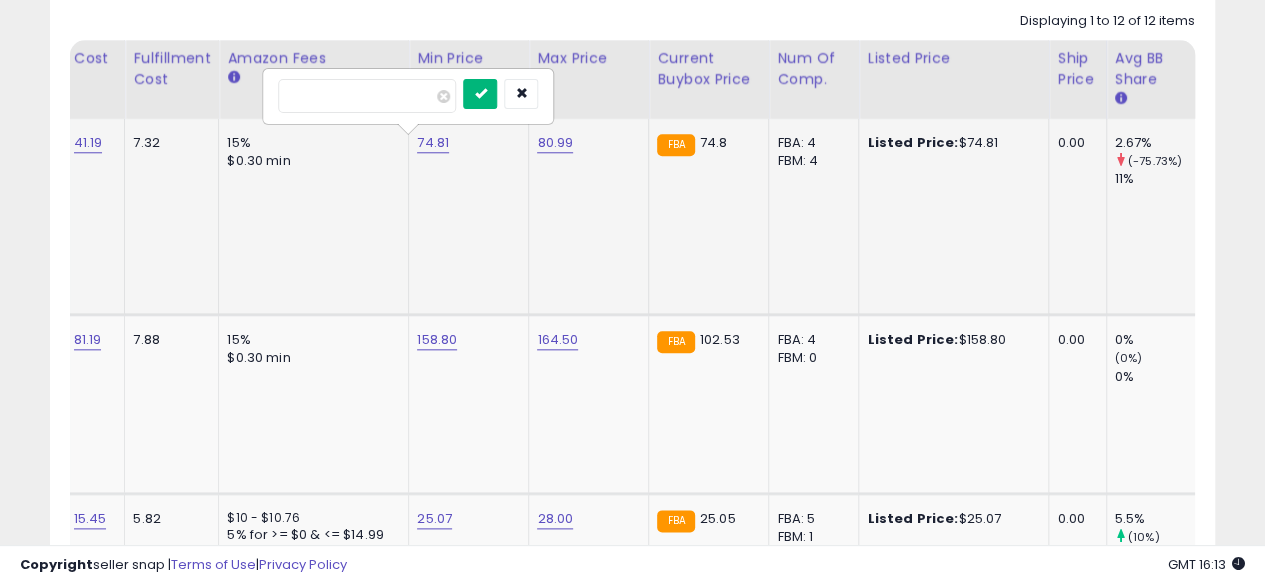 type on "*****" 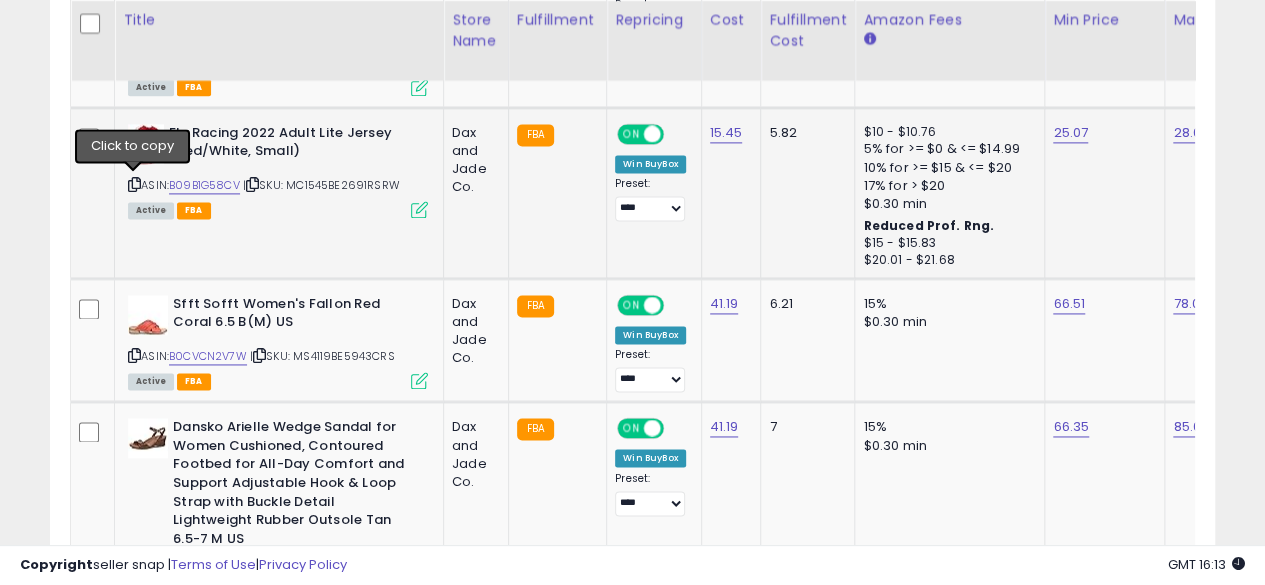 click at bounding box center [134, 184] 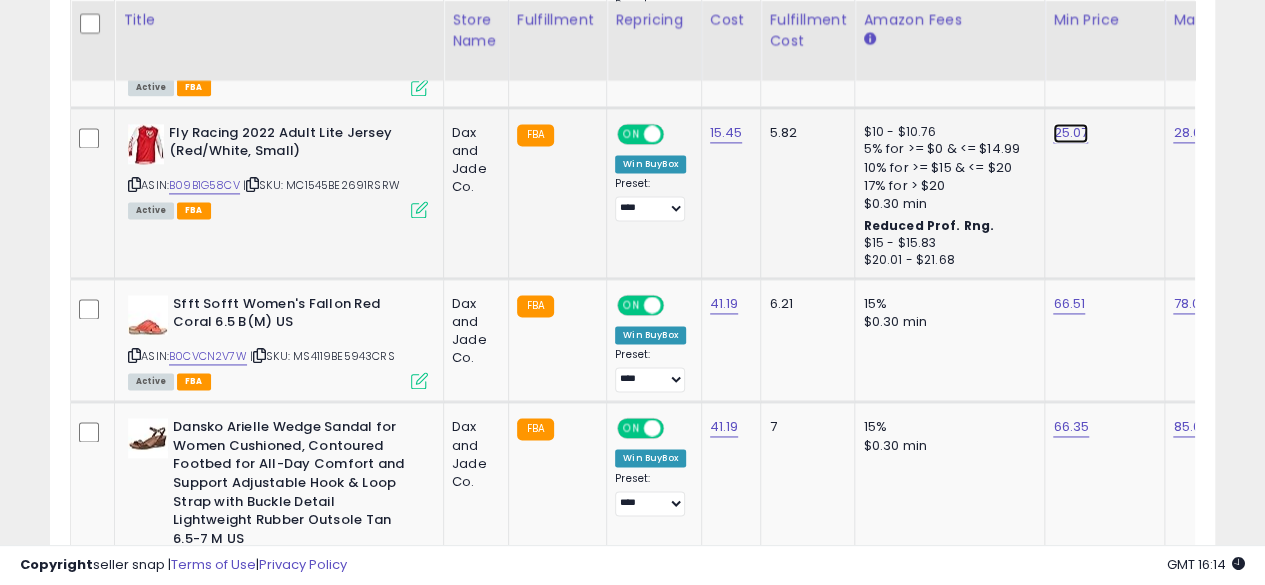 click on "25.07" at bounding box center [1071, -243] 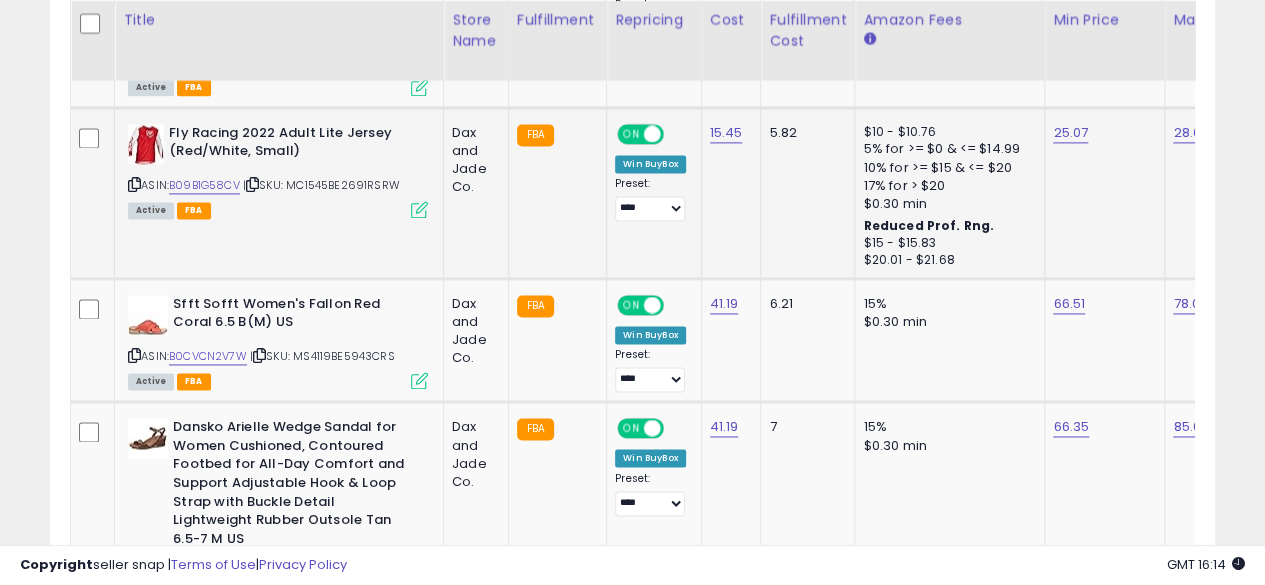 scroll, scrollTop: 0, scrollLeft: 70, axis: horizontal 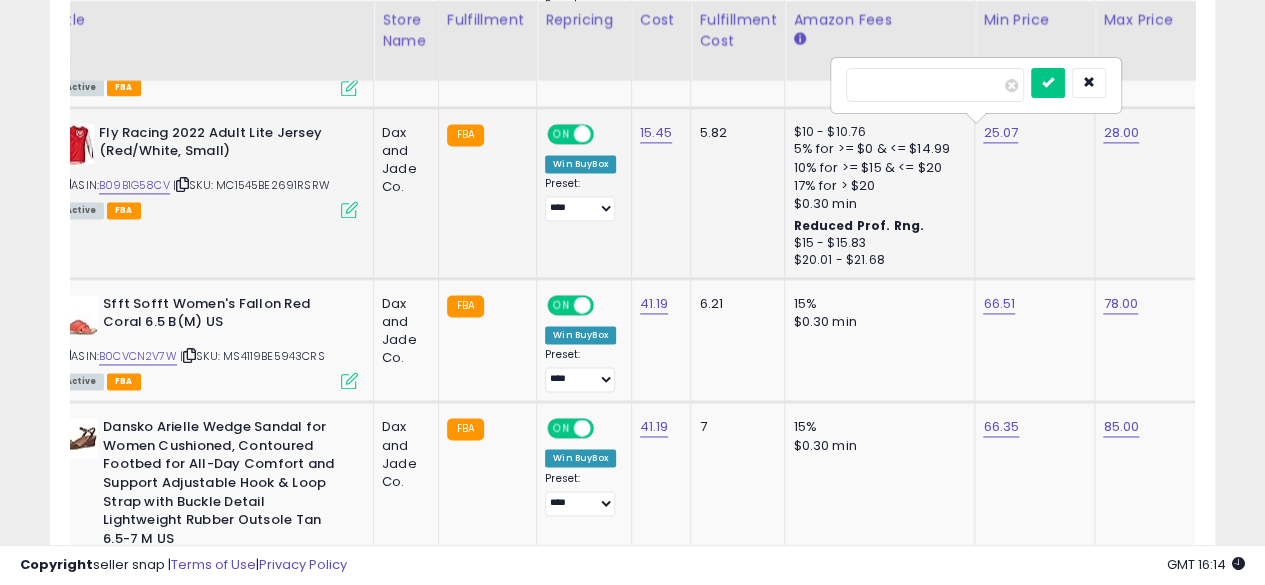 type on "*" 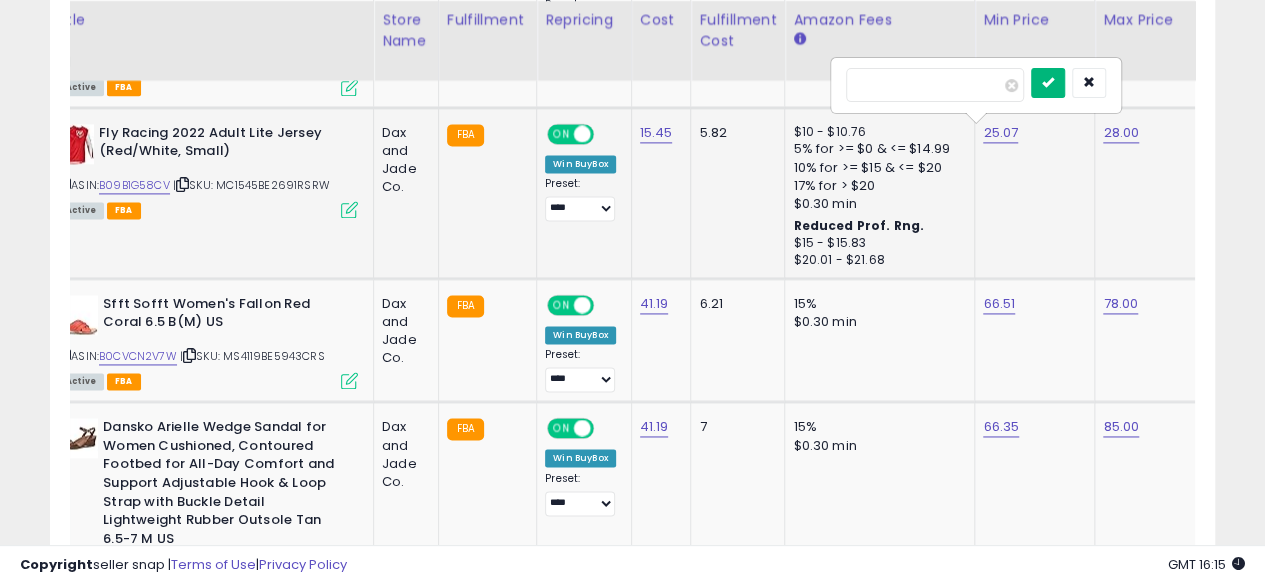 type on "*****" 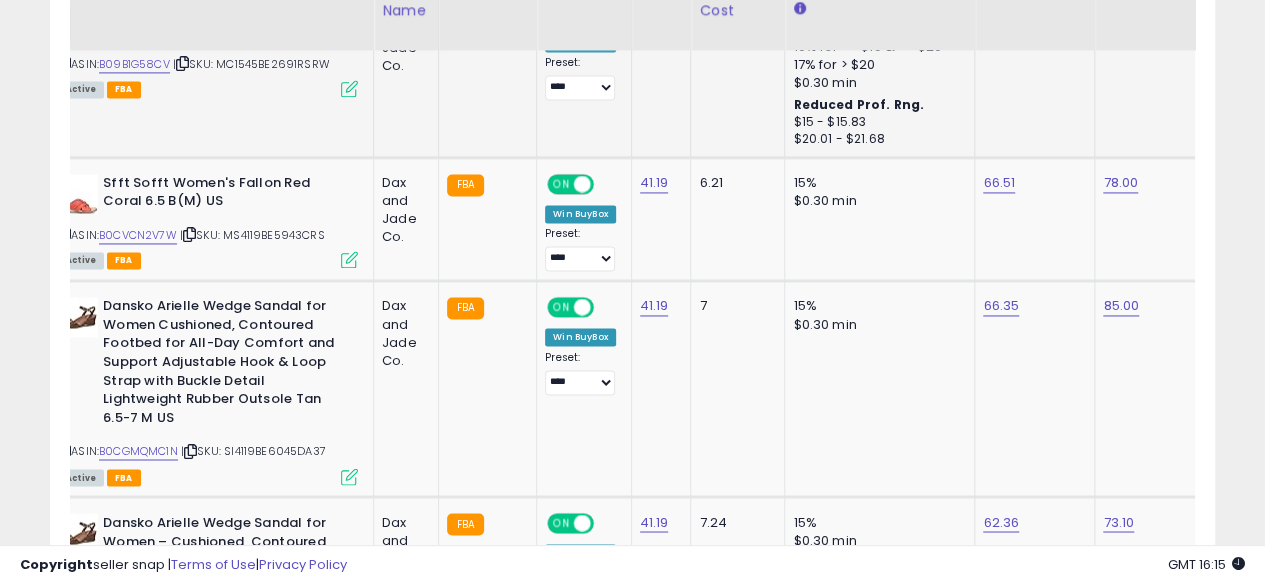 scroll, scrollTop: 1441, scrollLeft: 0, axis: vertical 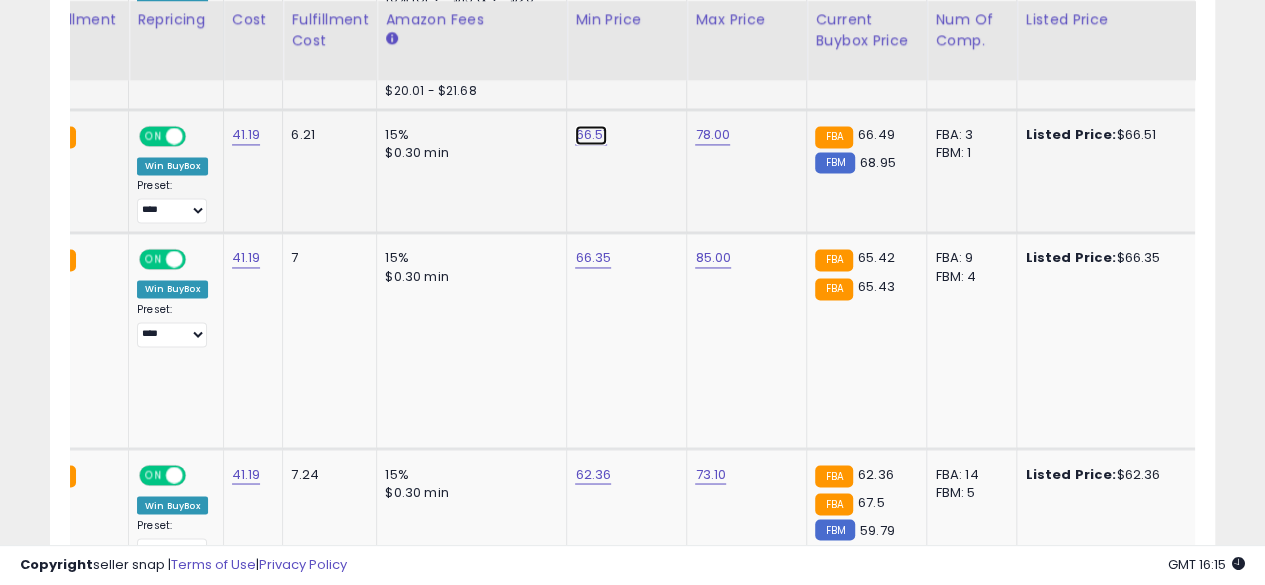 click on "66.51" at bounding box center (593, -412) 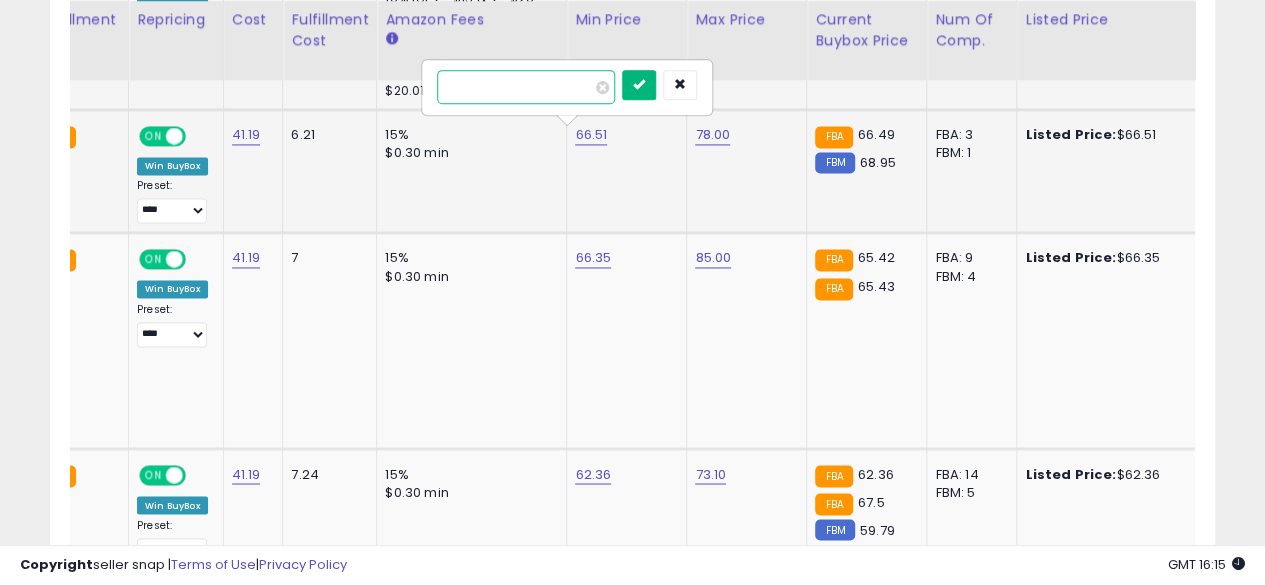 type on "*****" 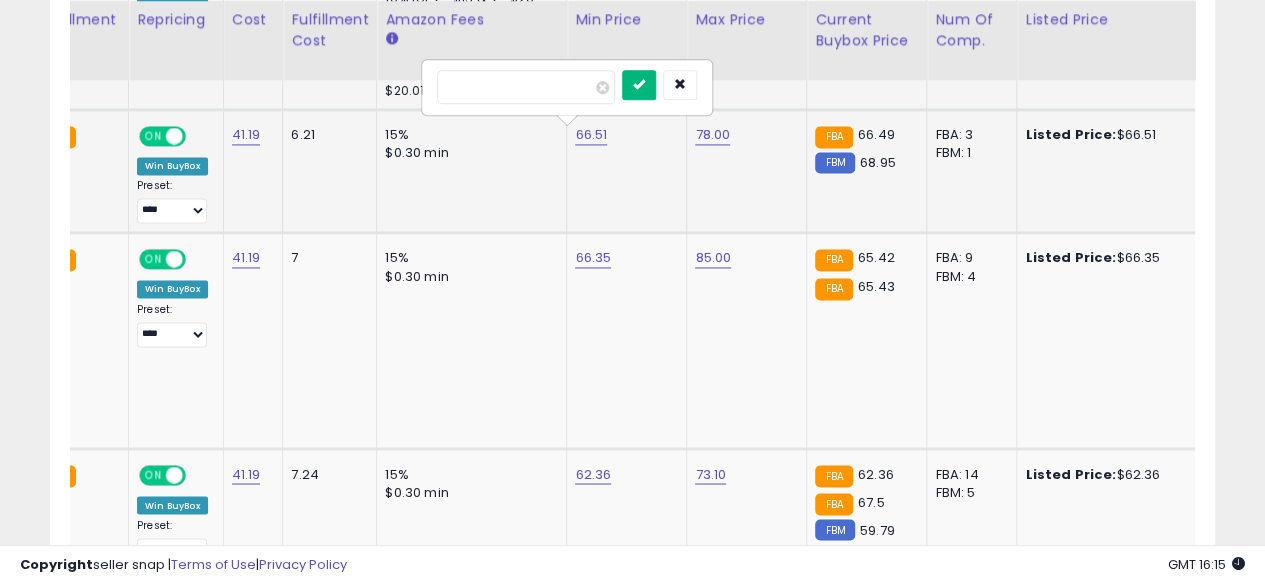 click at bounding box center (639, 85) 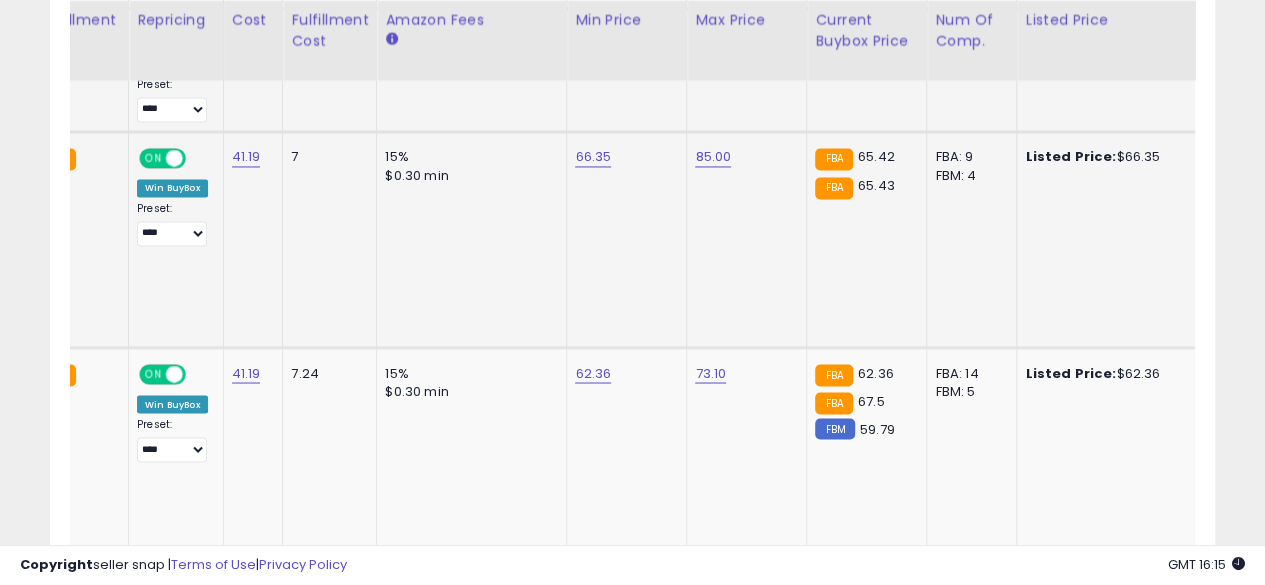 scroll, scrollTop: 1588, scrollLeft: 0, axis: vertical 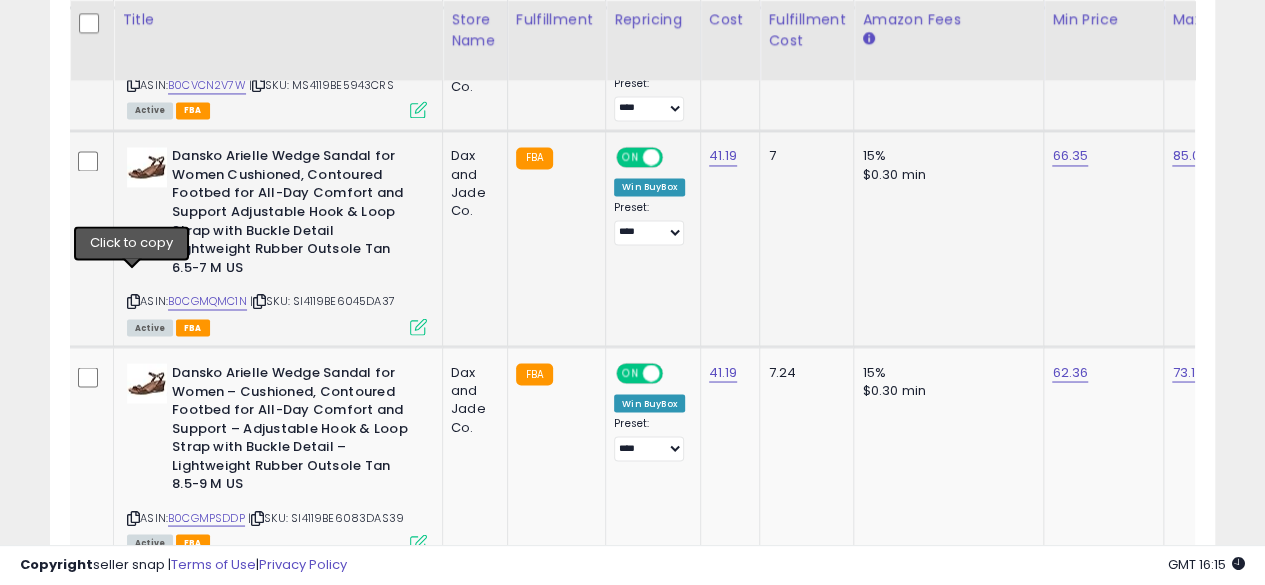 click at bounding box center (133, 301) 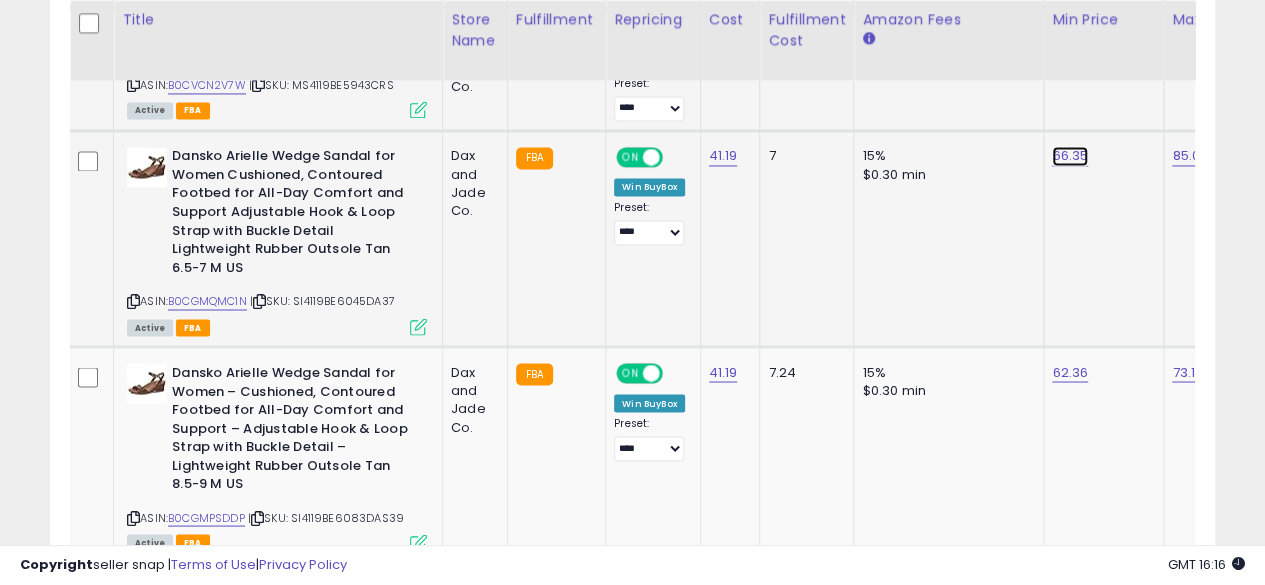 click on "66.35" at bounding box center [1070, -514] 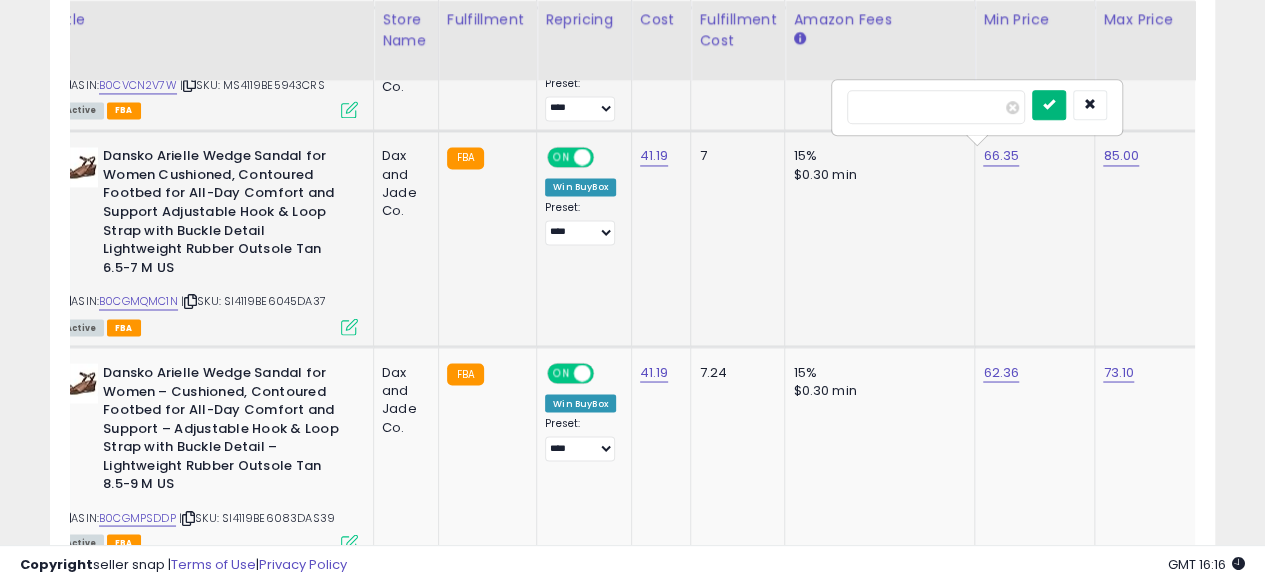 type on "*****" 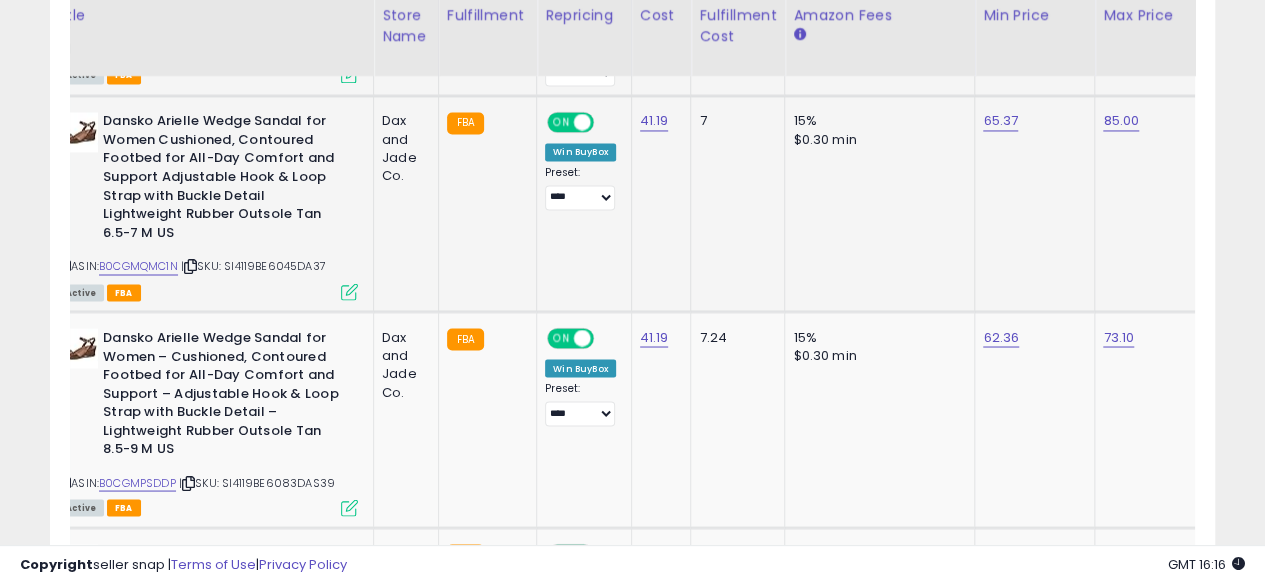 scroll, scrollTop: 1627, scrollLeft: 0, axis: vertical 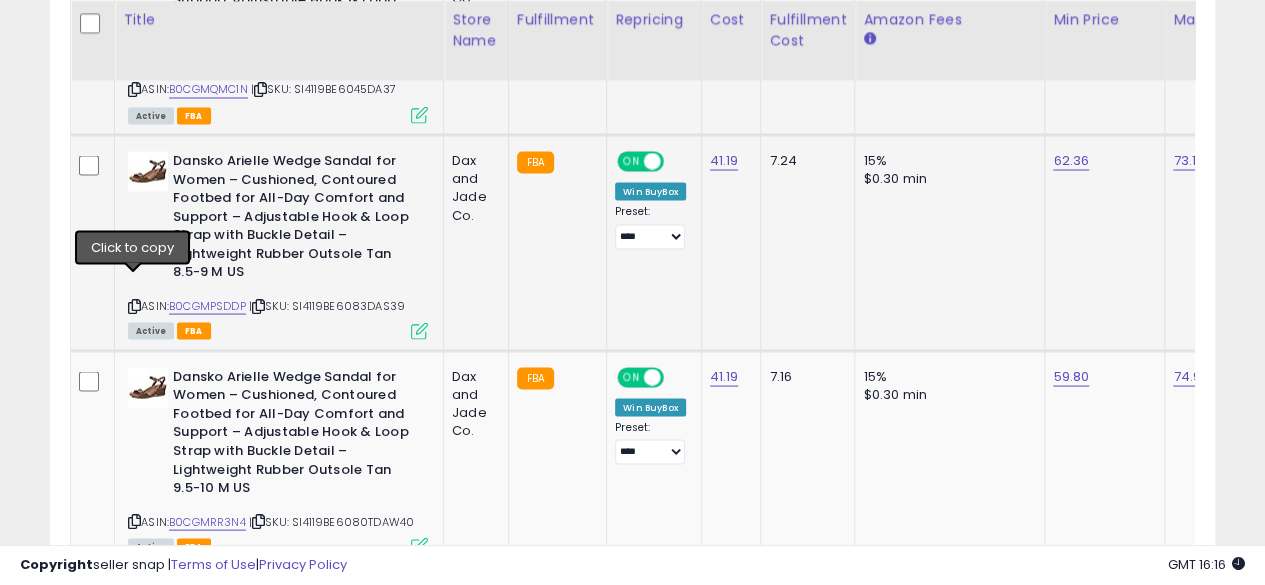 click at bounding box center [134, 305] 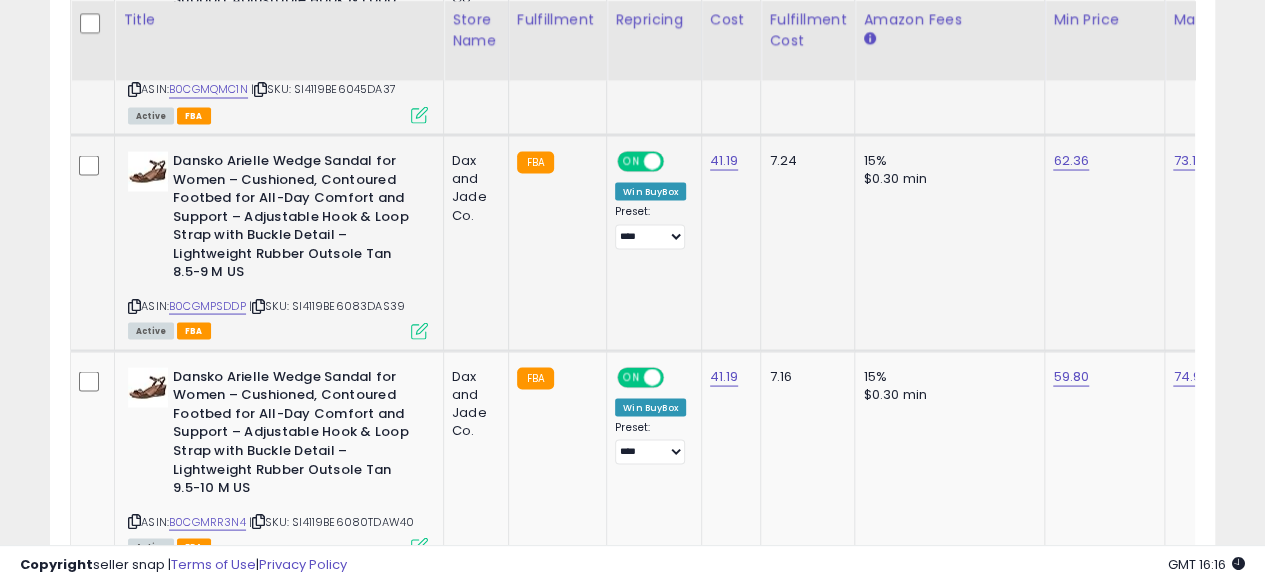 click at bounding box center (134, 305) 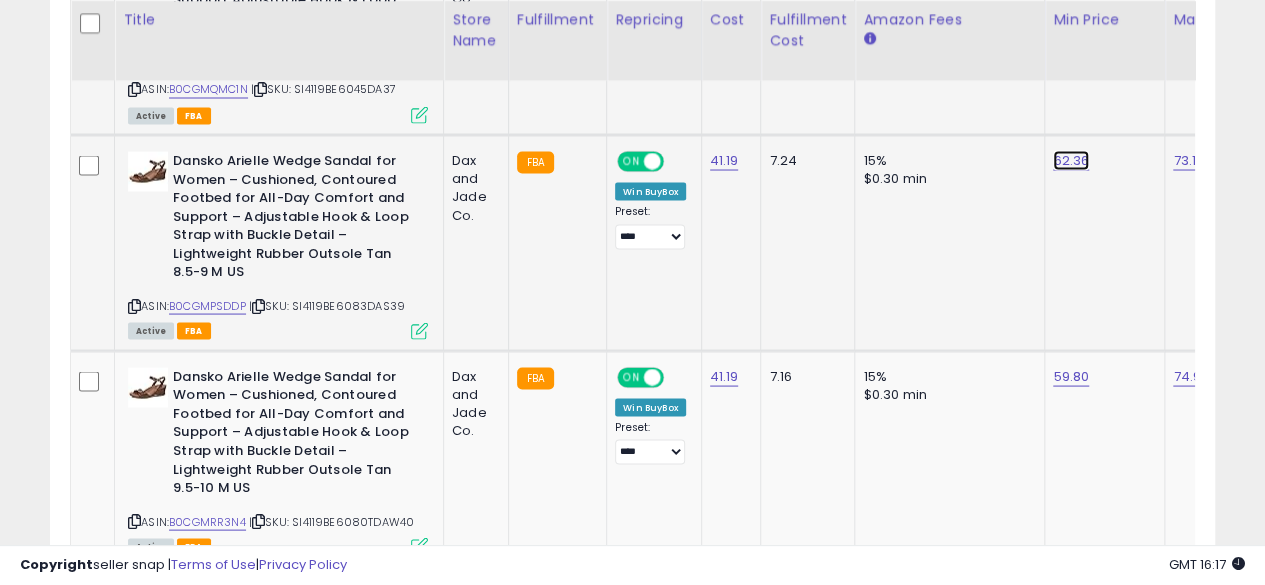 click on "62.36" at bounding box center [1071, -726] 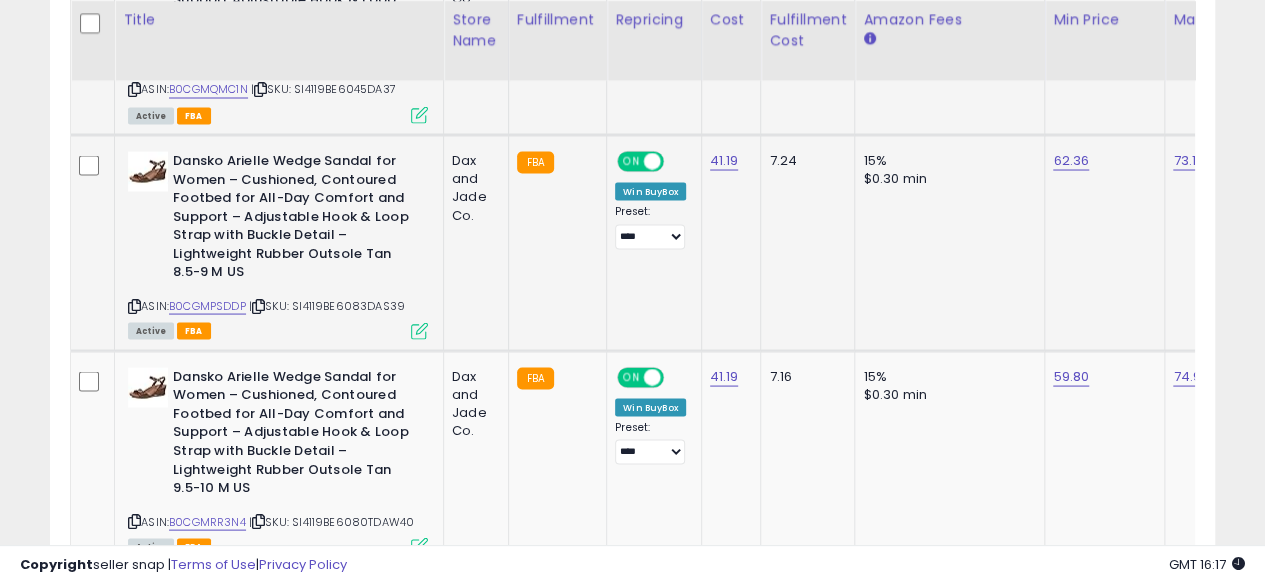 scroll, scrollTop: 0, scrollLeft: 70, axis: horizontal 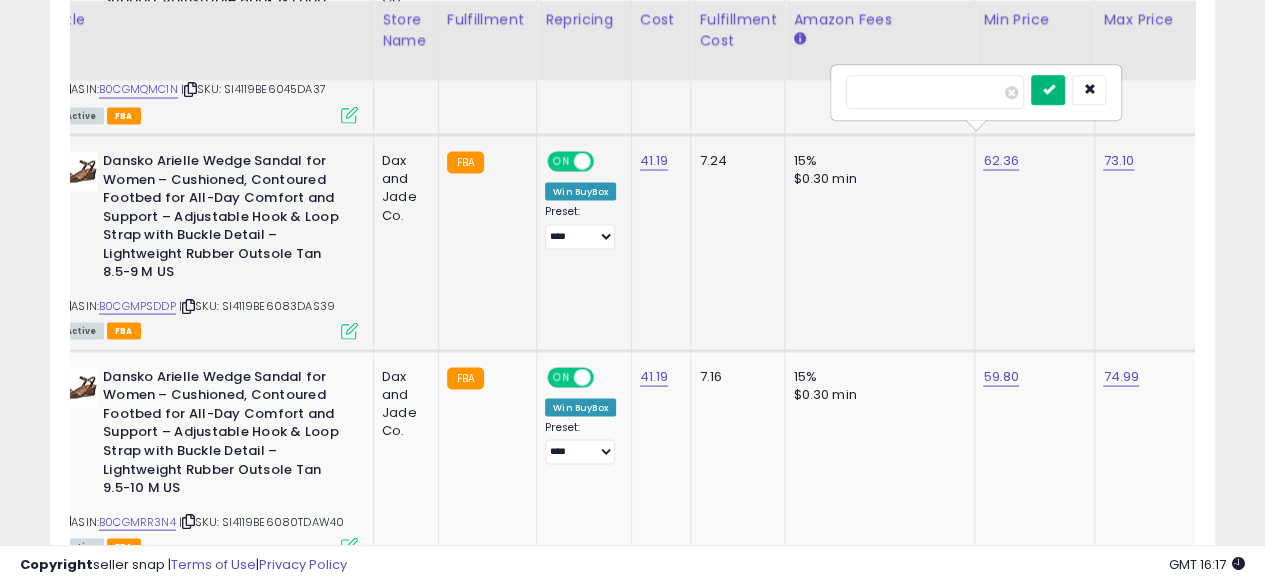 type on "*****" 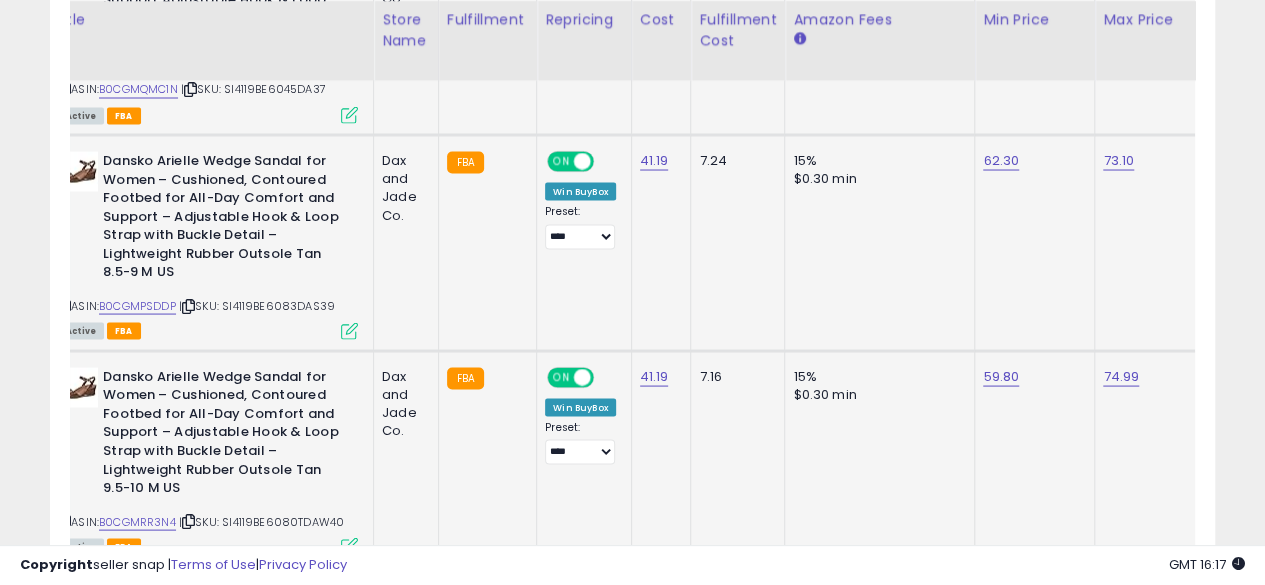 click on "15% $0.30 min" 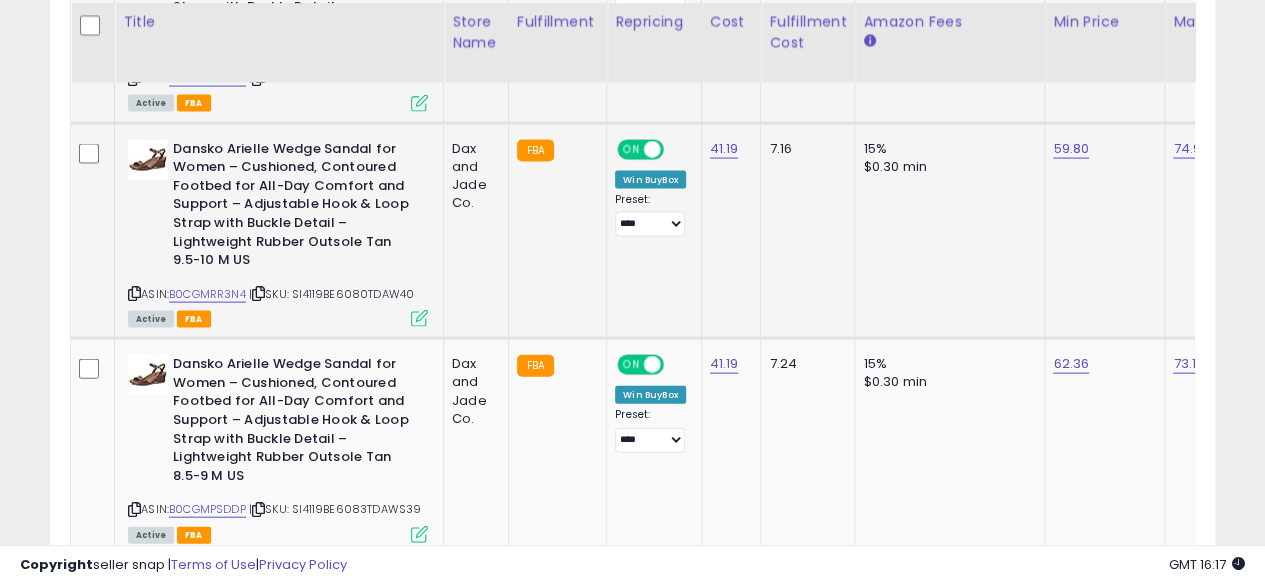scroll, scrollTop: 2030, scrollLeft: 0, axis: vertical 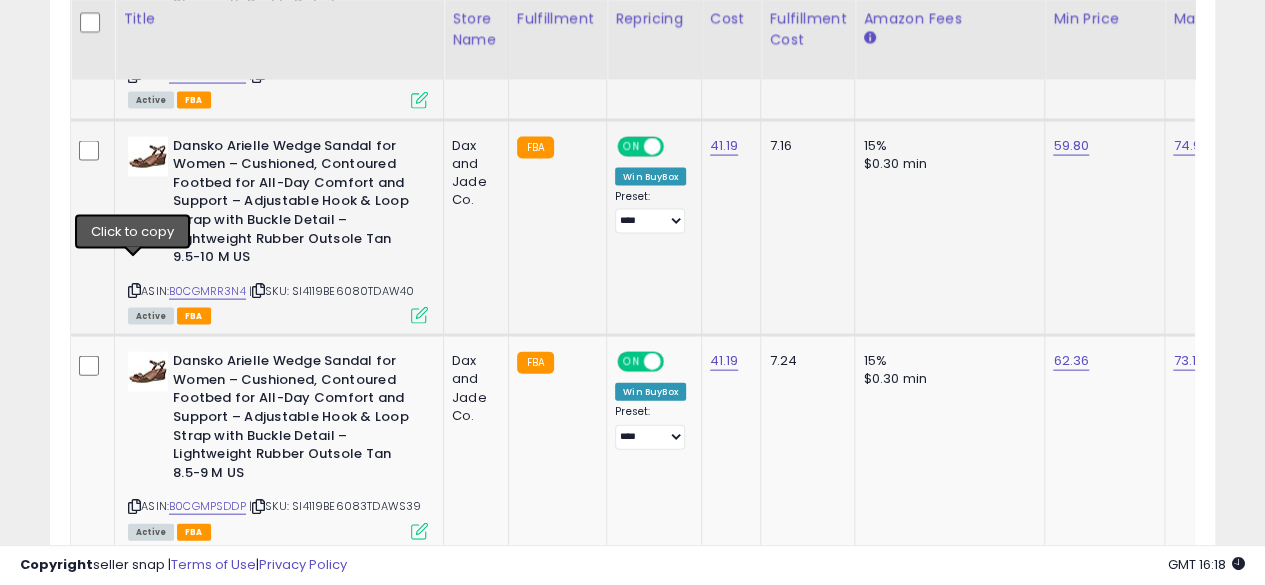 click at bounding box center [134, 290] 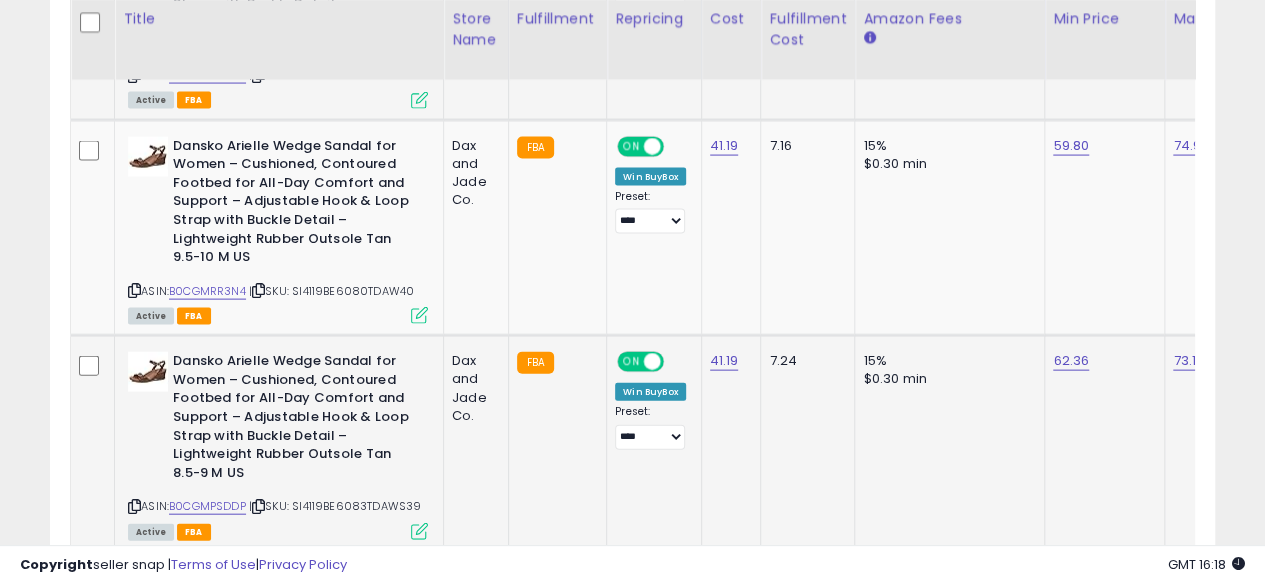 click on "15% $0.30 min" 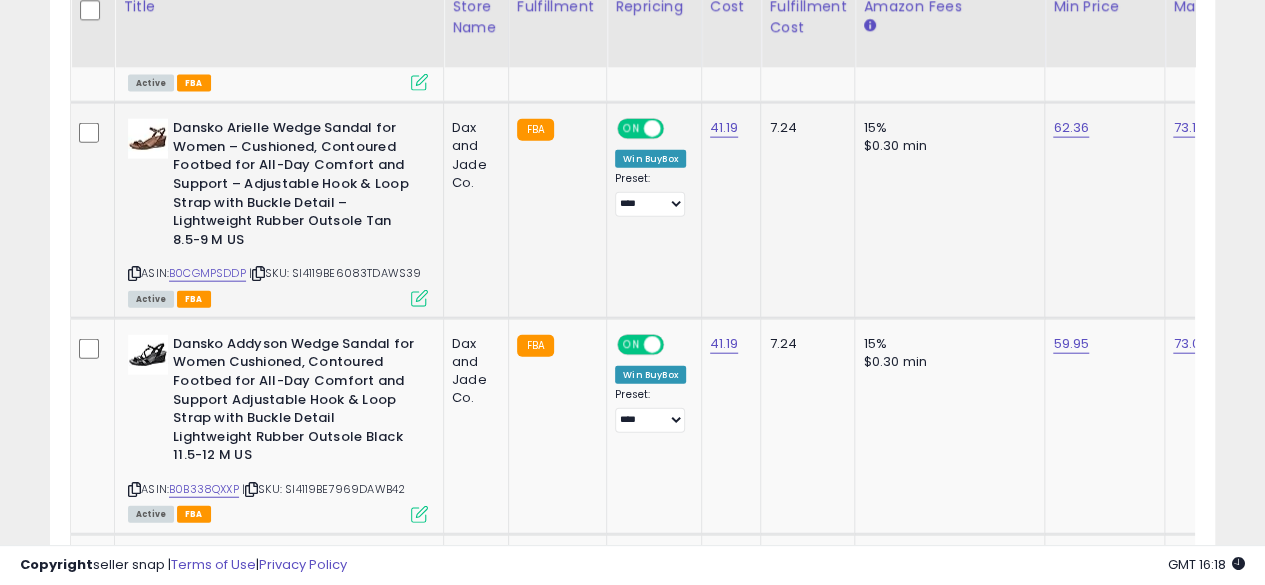 scroll, scrollTop: 2264, scrollLeft: 0, axis: vertical 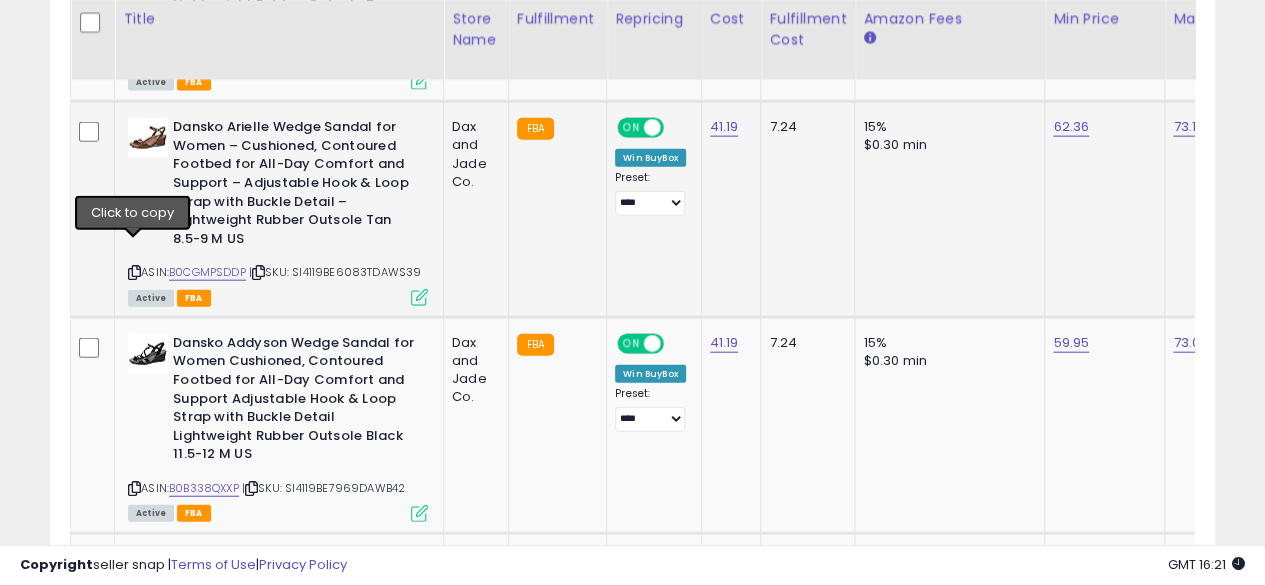 click at bounding box center (134, 272) 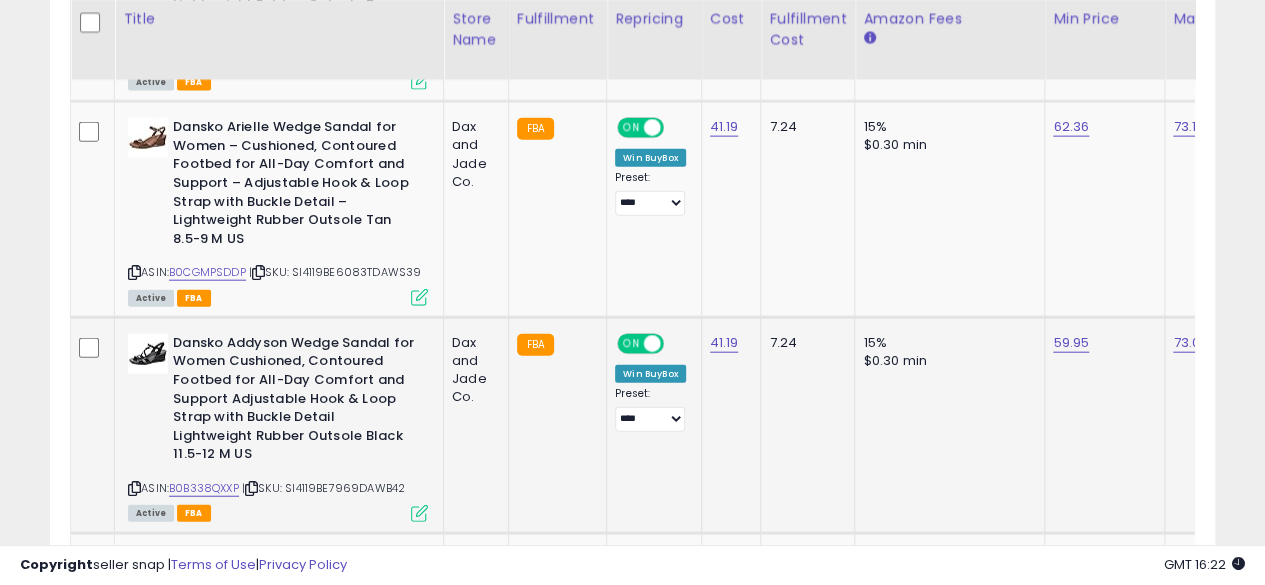 click on "15% $0.30 min" 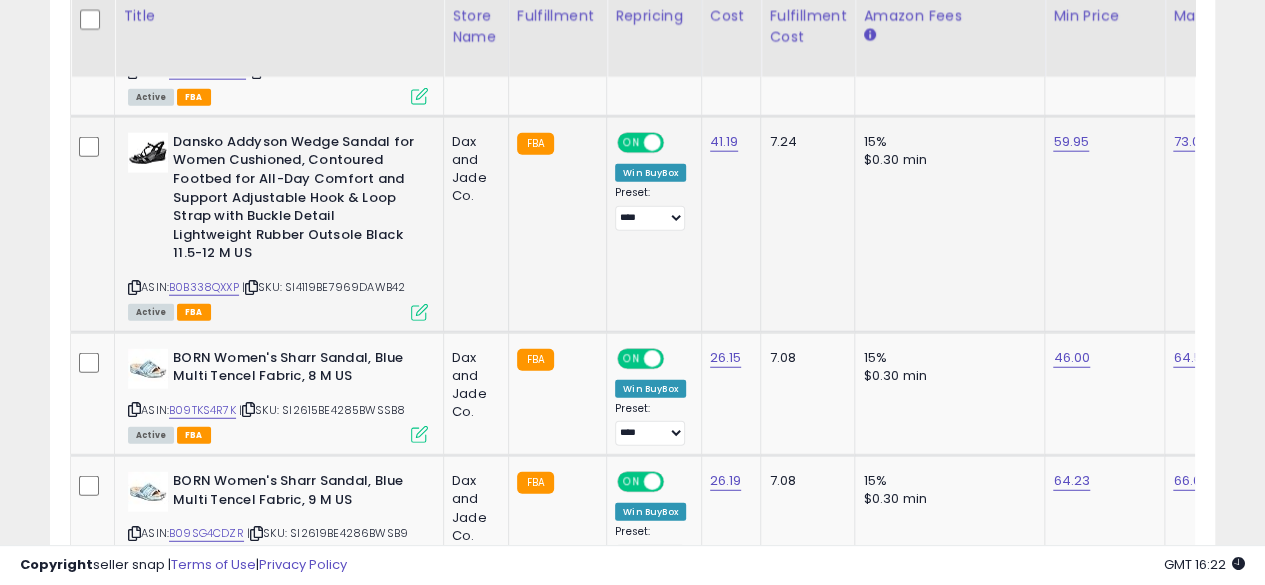 scroll, scrollTop: 2470, scrollLeft: 0, axis: vertical 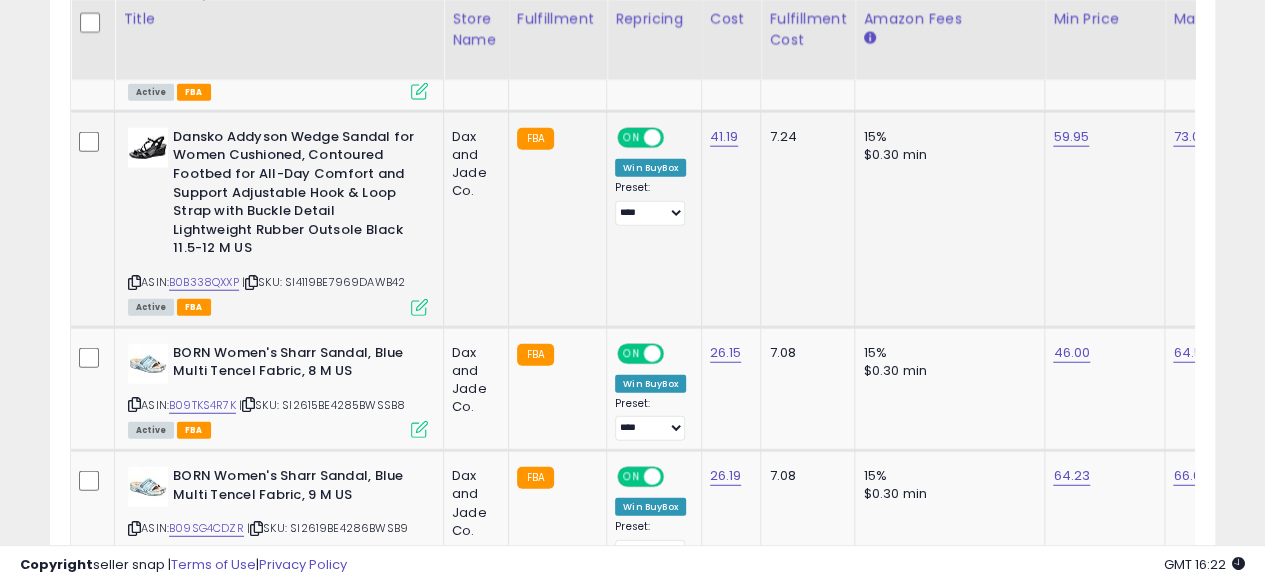 click at bounding box center [134, 282] 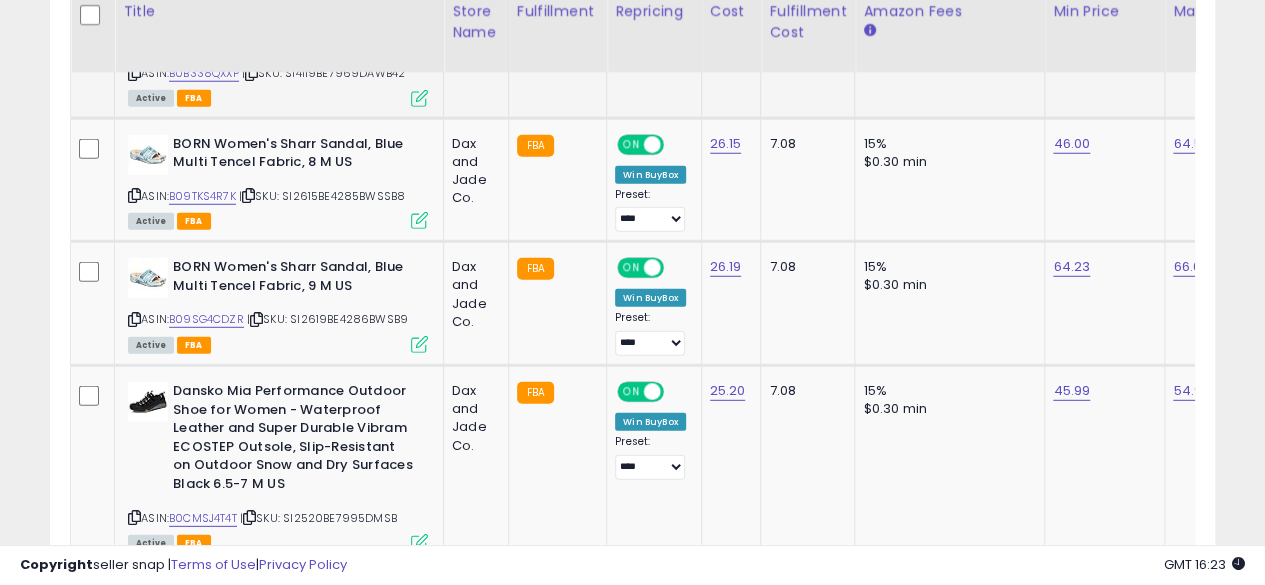 scroll, scrollTop: 2680, scrollLeft: 0, axis: vertical 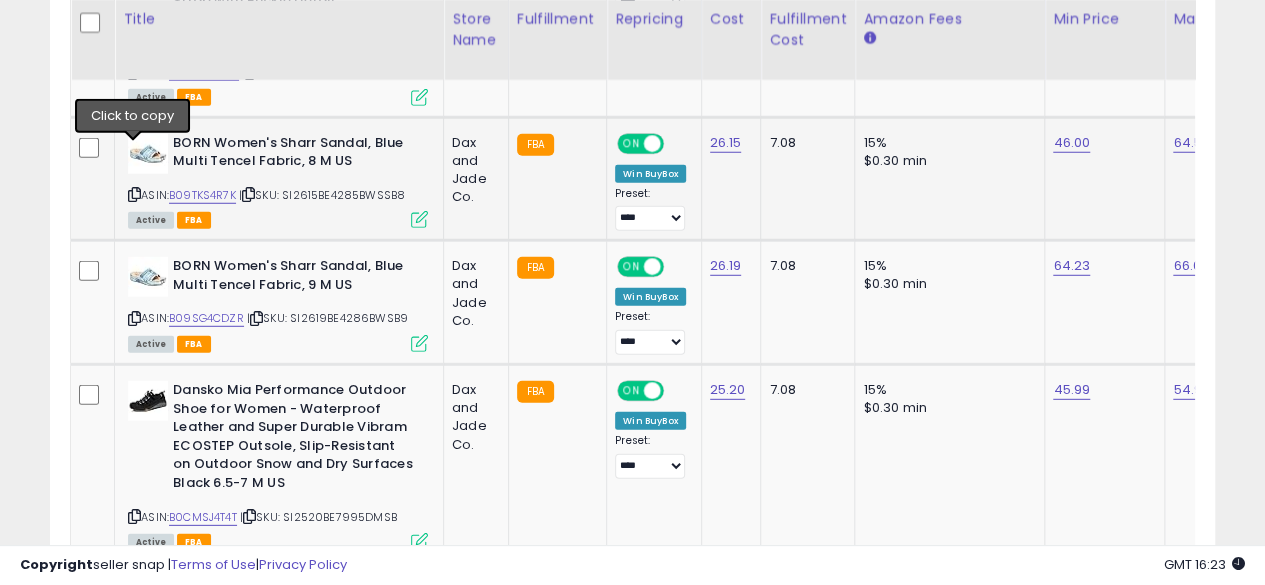 click at bounding box center [134, 194] 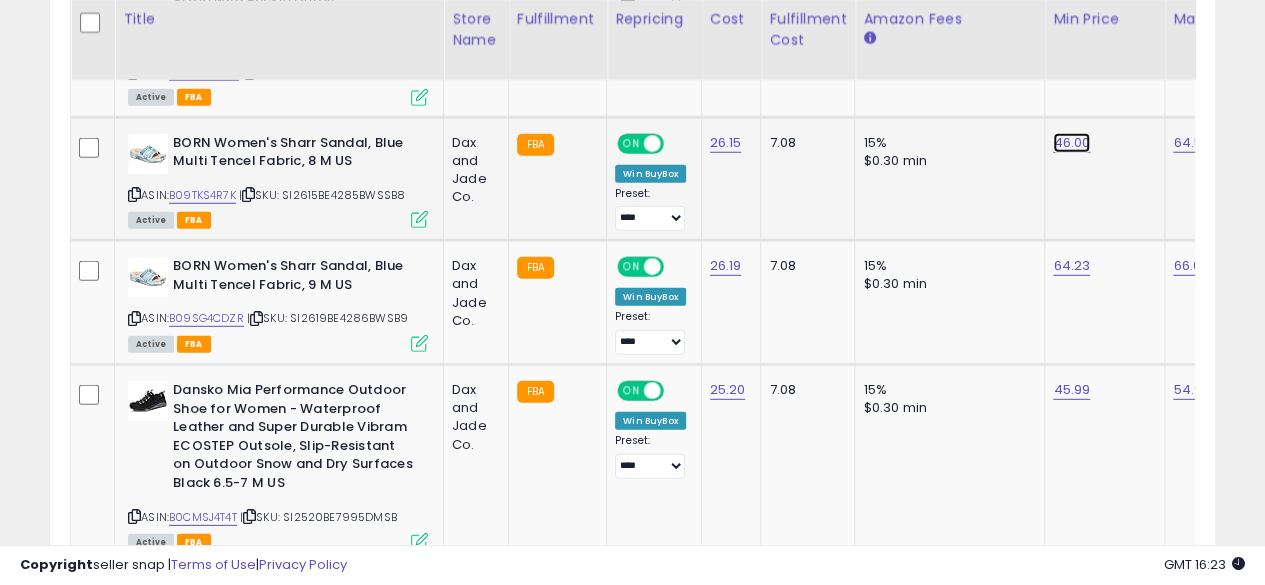 click on "46.00" at bounding box center [1071, -1606] 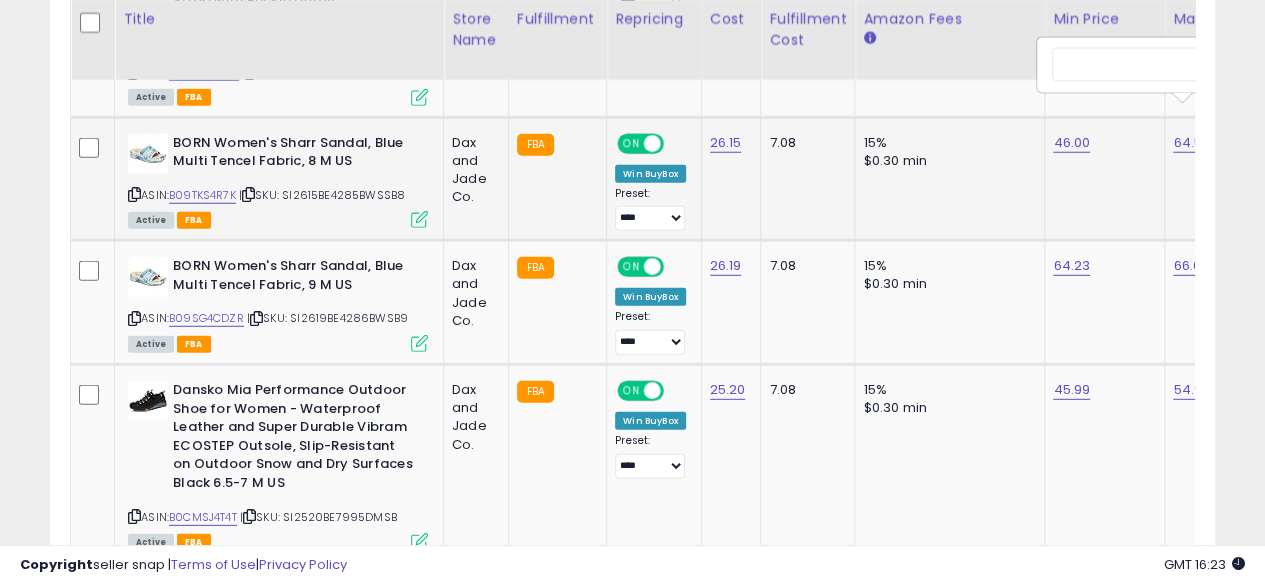 scroll, scrollTop: 0, scrollLeft: 71, axis: horizontal 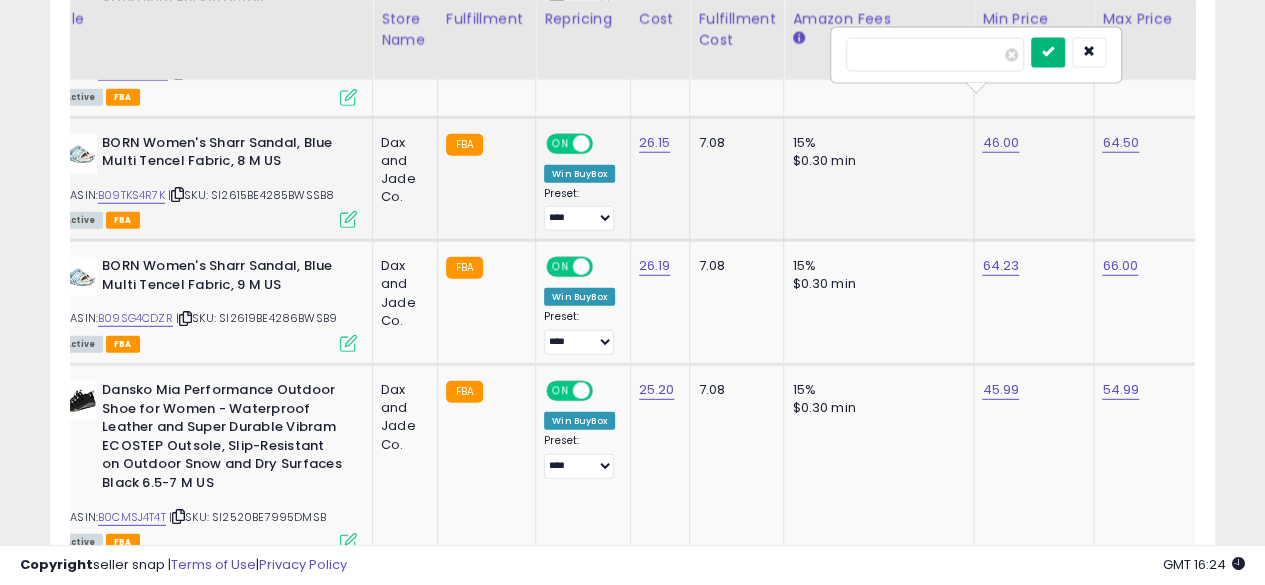 type on "*****" 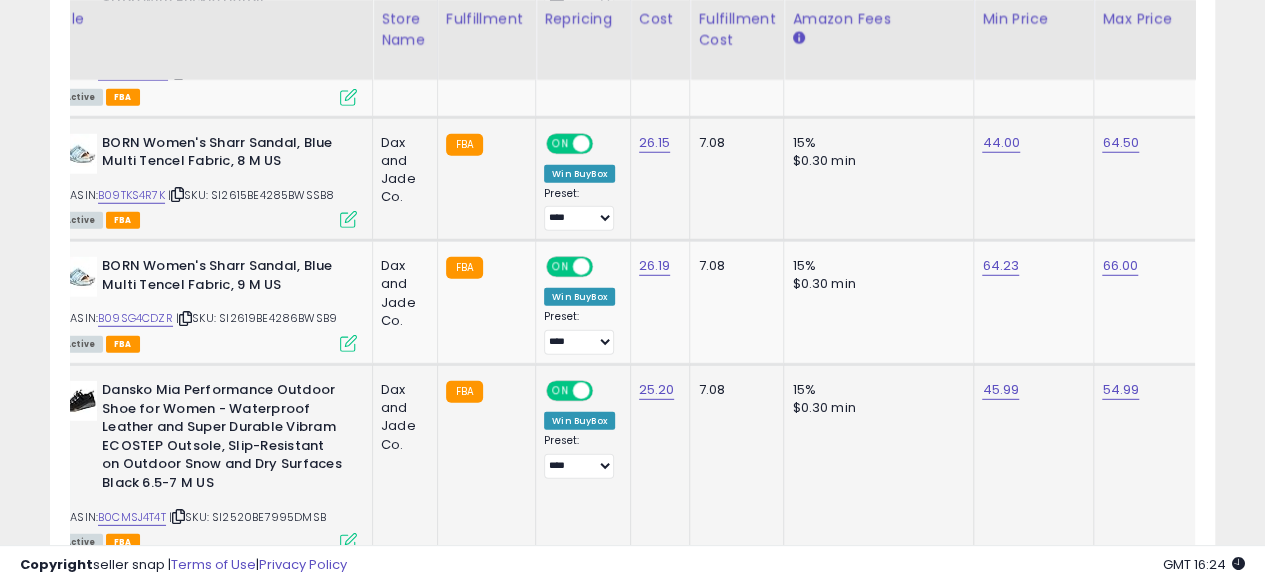 click on "7.08" 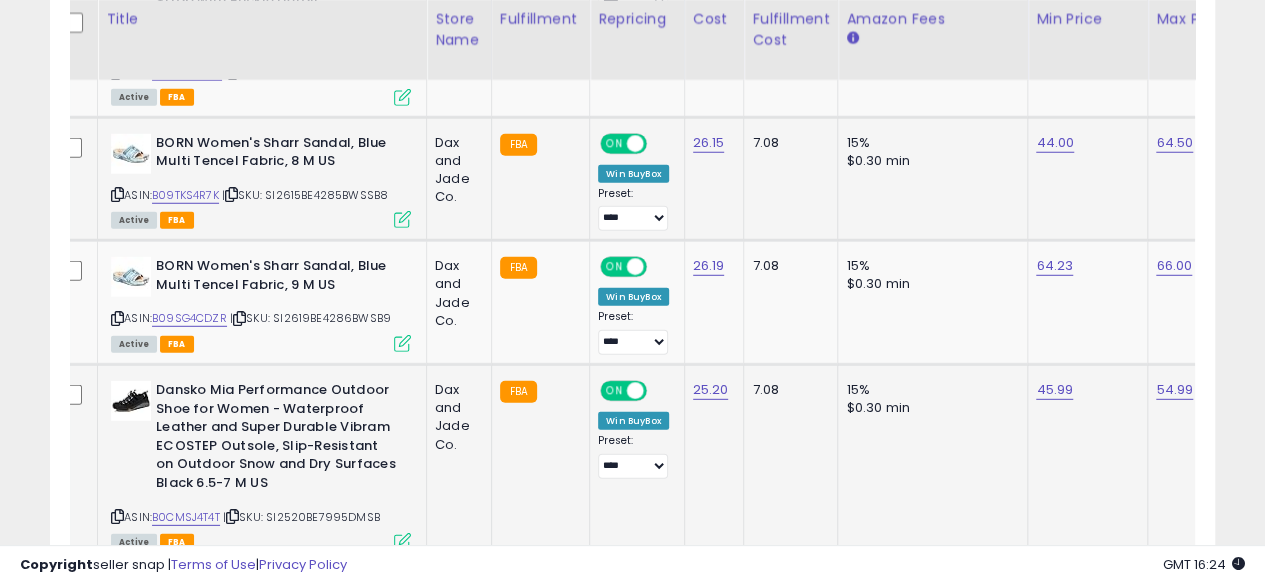 scroll, scrollTop: 0, scrollLeft: 13, axis: horizontal 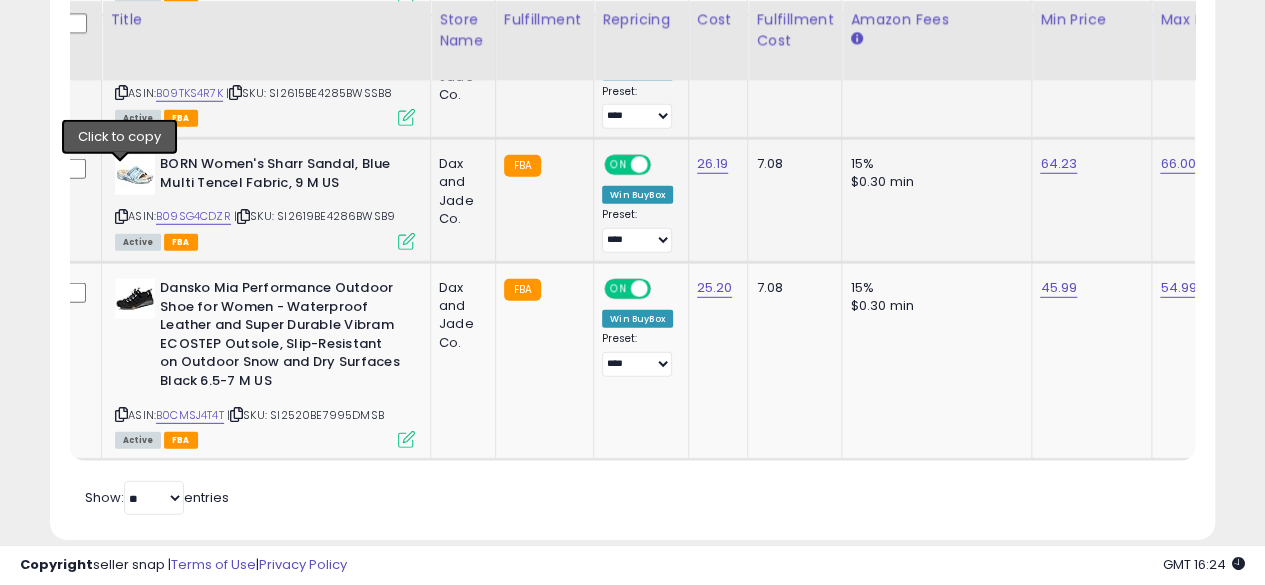 click at bounding box center (121, 216) 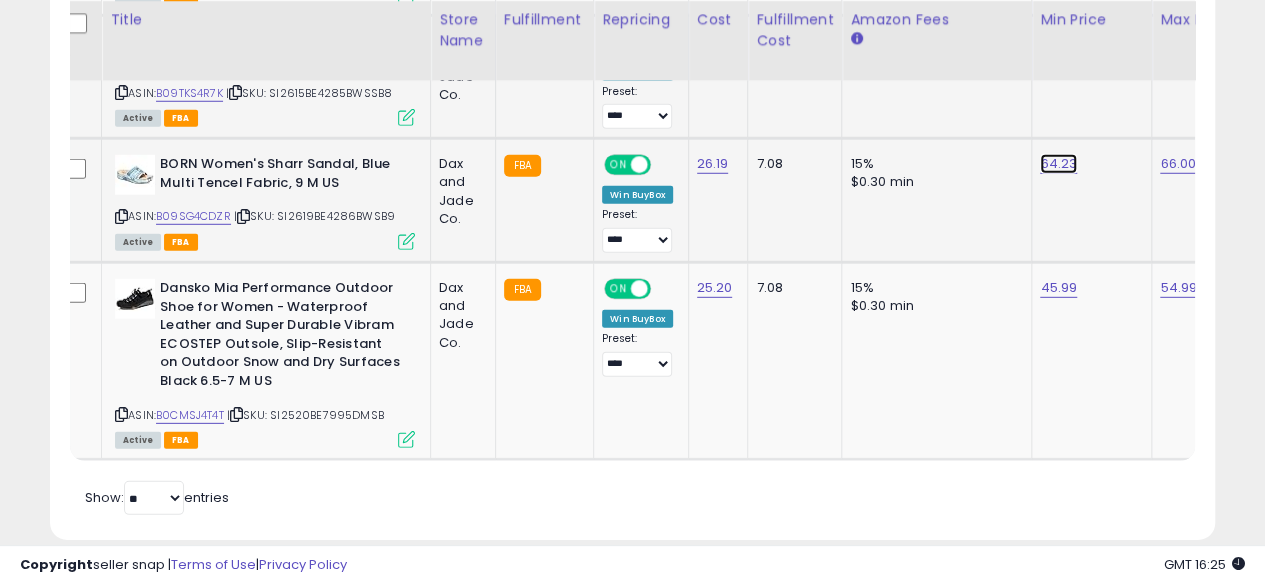 click on "64.23" at bounding box center [1058, -1708] 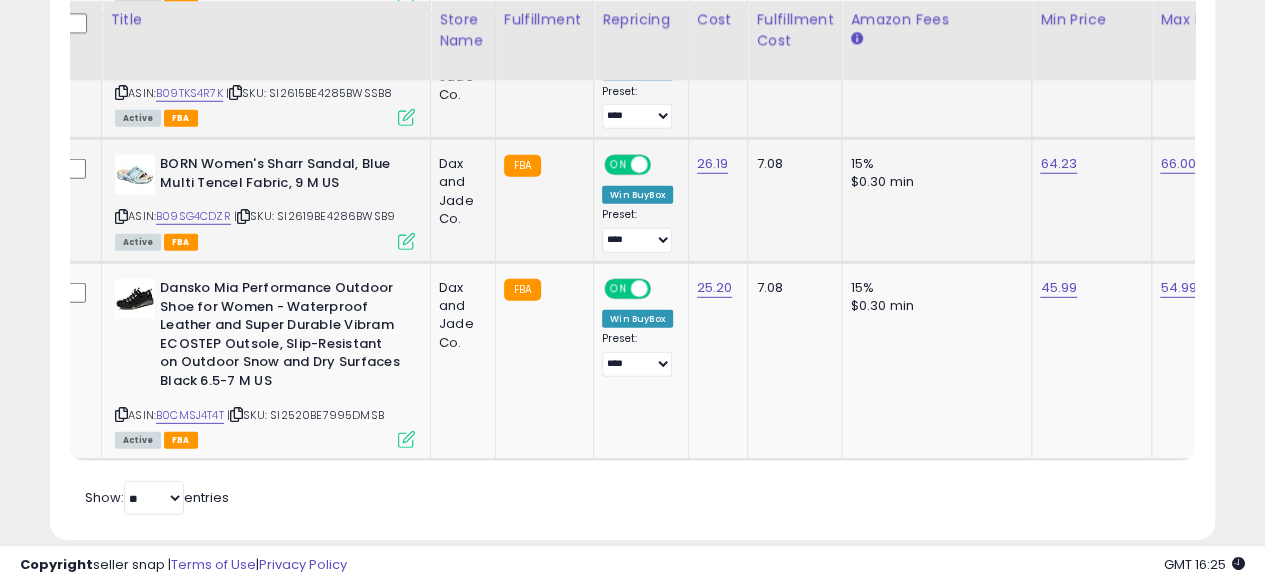 scroll, scrollTop: 0, scrollLeft: 70, axis: horizontal 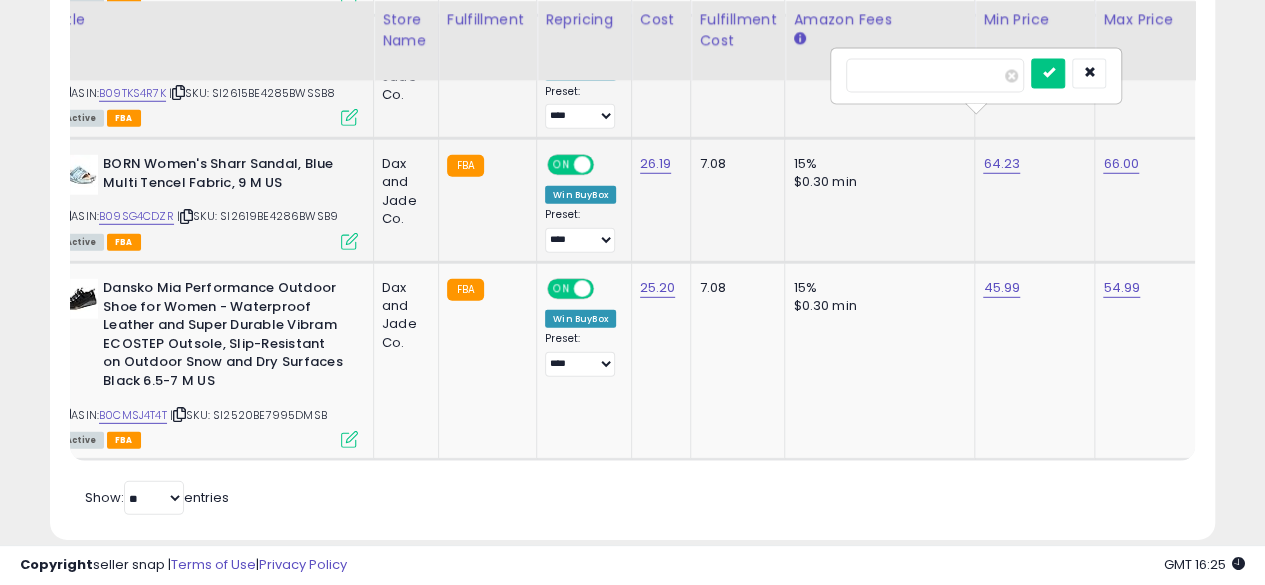 type on "*" 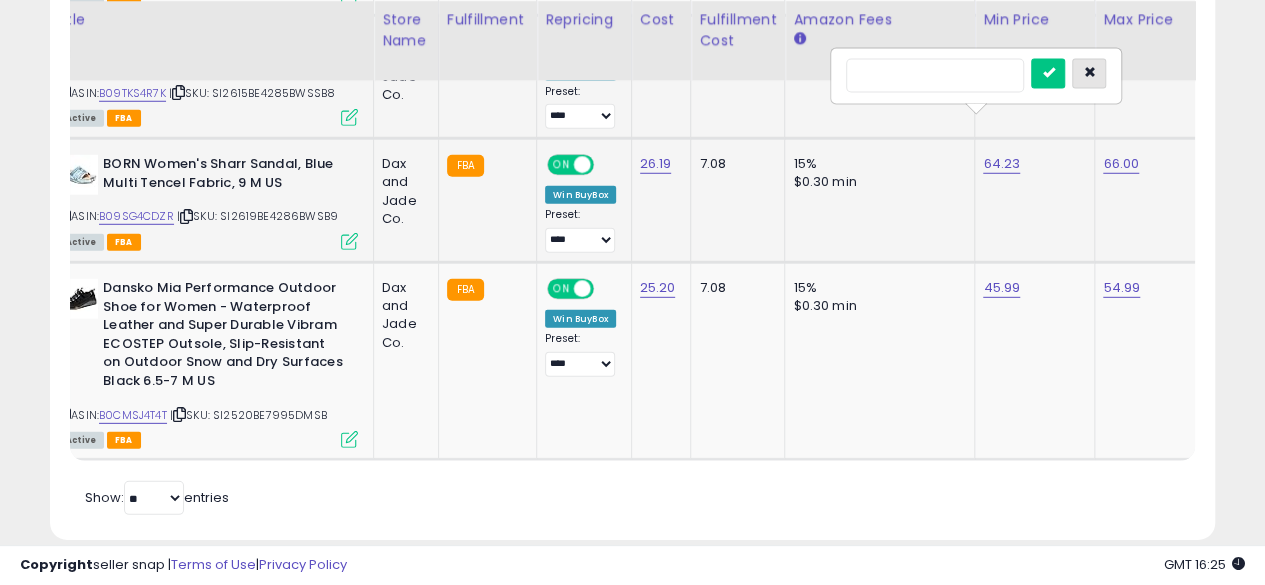 type 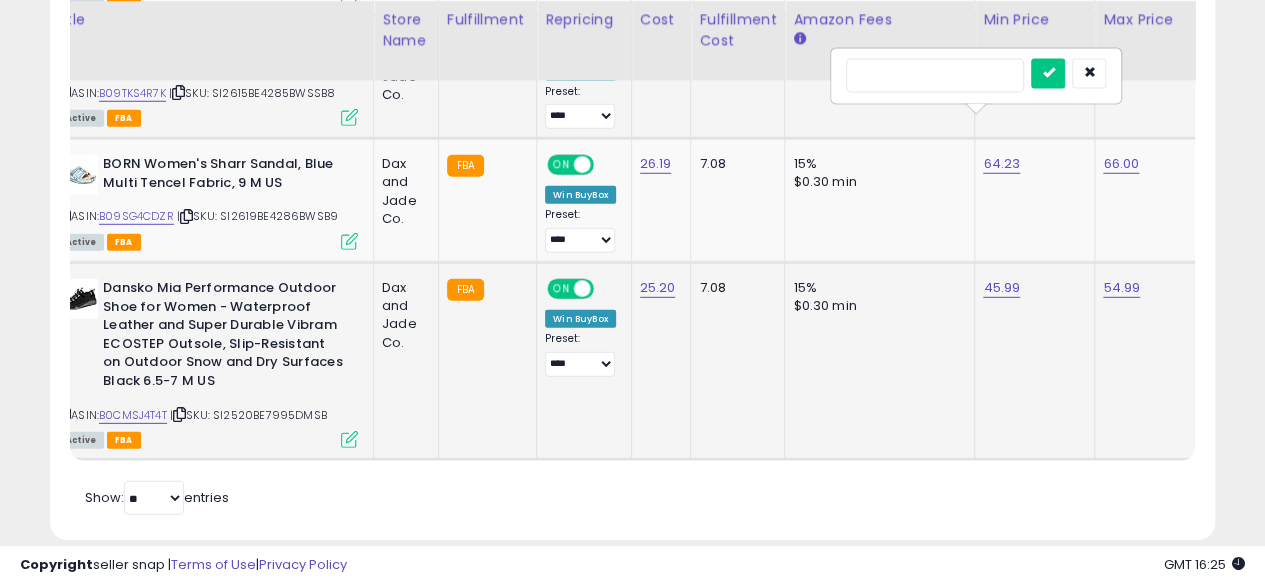 drag, startPoint x: 1122, startPoint y: 75, endPoint x: 567, endPoint y: 383, distance: 634.73535 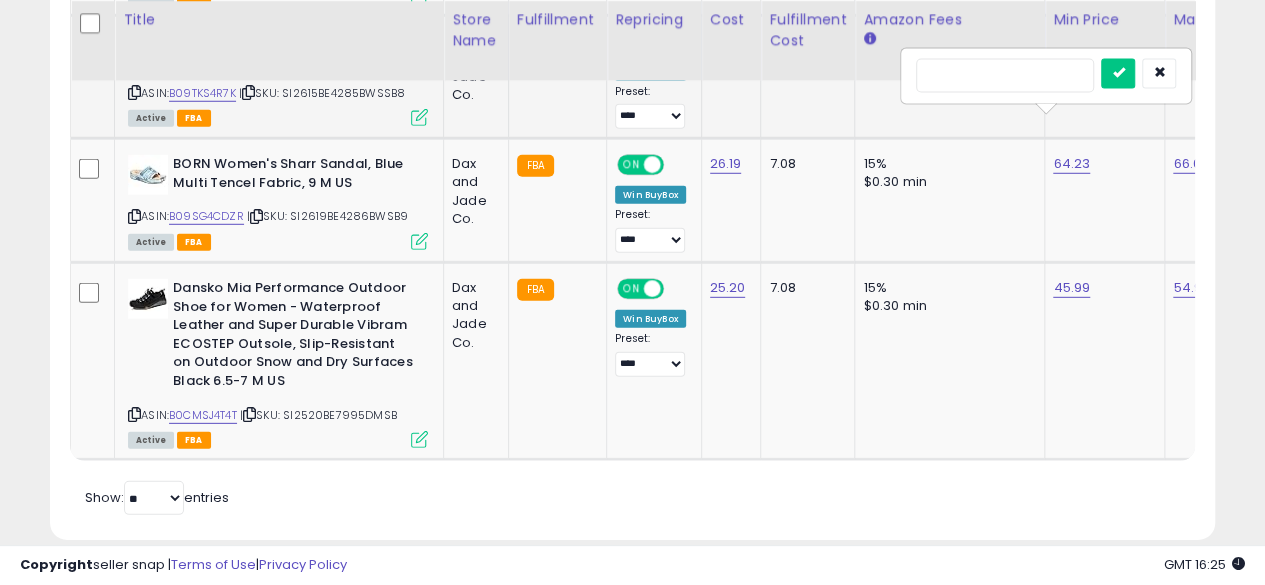 click on "Filters
Save View
Save As New View
Update Current View
Columns" at bounding box center [632, -710] 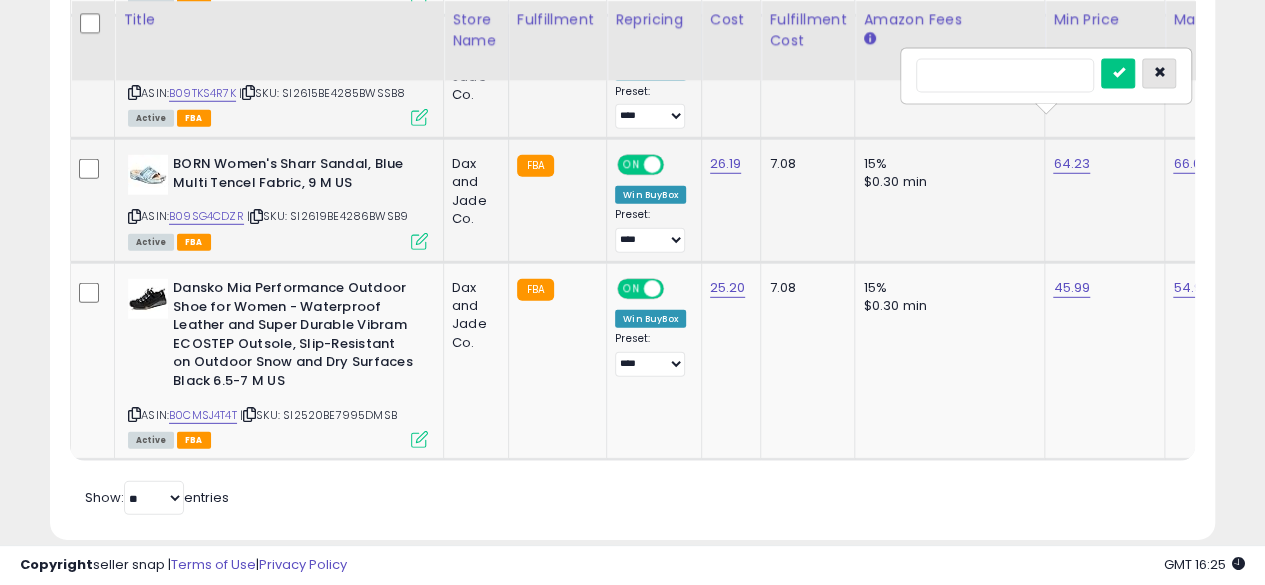 click at bounding box center (1159, 74) 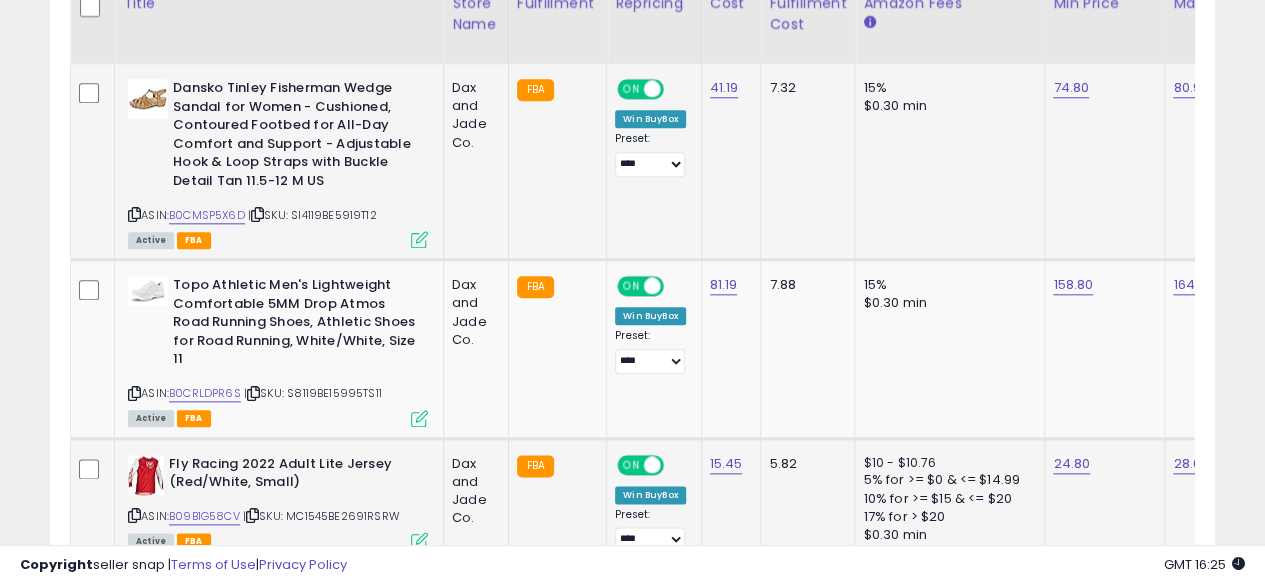 scroll, scrollTop: 34, scrollLeft: 0, axis: vertical 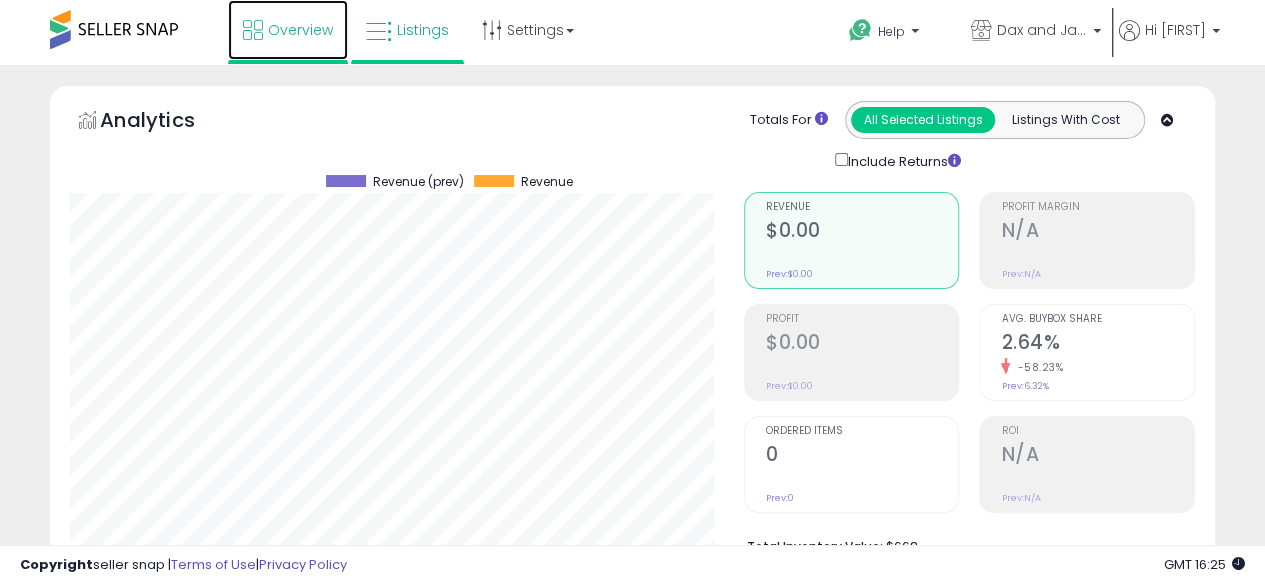 click on "Overview" at bounding box center (300, 30) 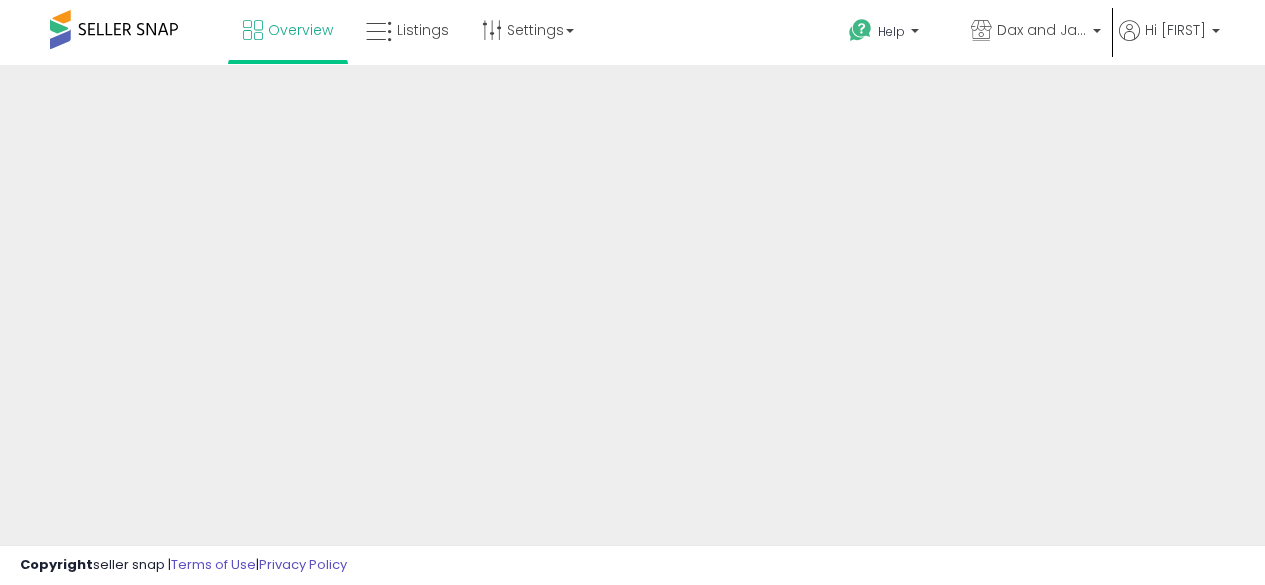 scroll, scrollTop: 0, scrollLeft: 0, axis: both 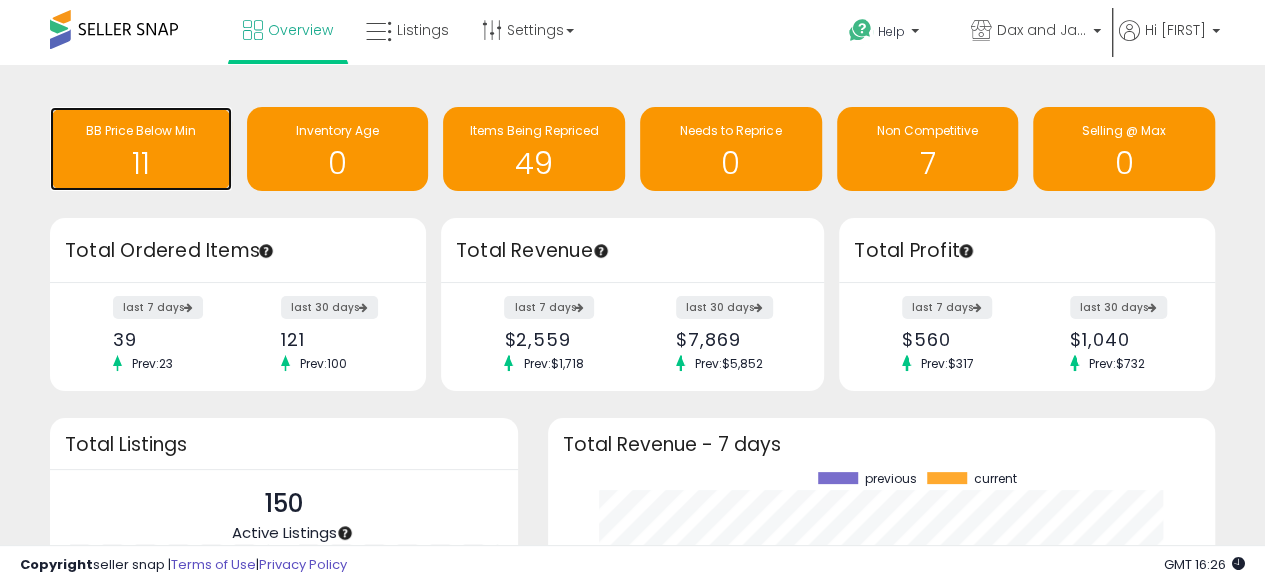 click on "11" at bounding box center (141, 163) 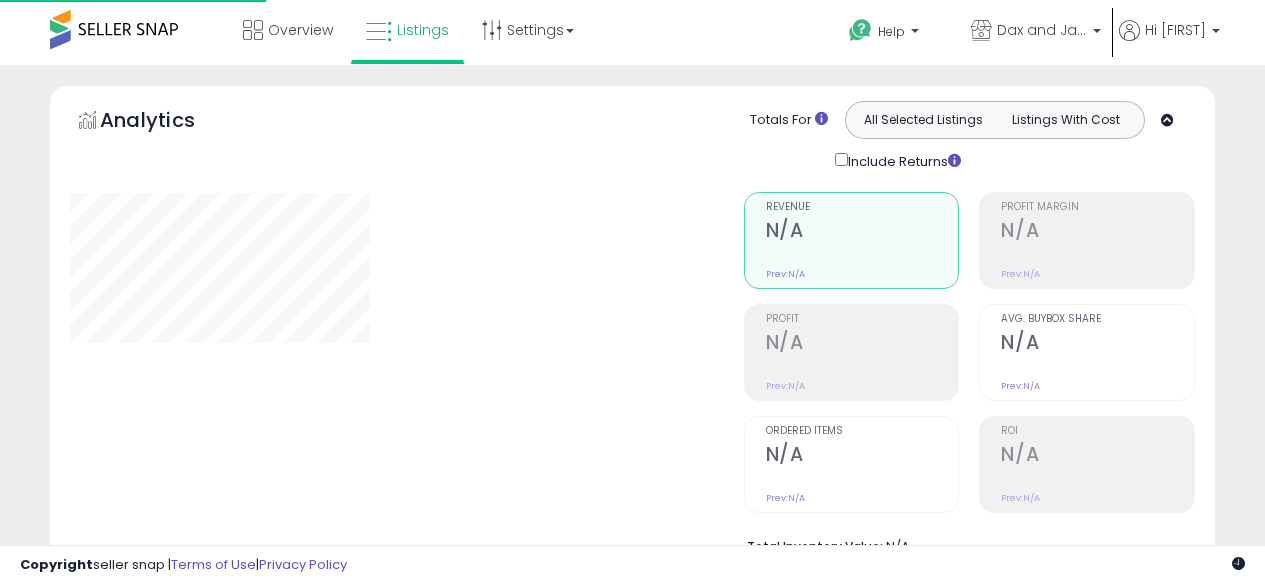 scroll, scrollTop: 0, scrollLeft: 0, axis: both 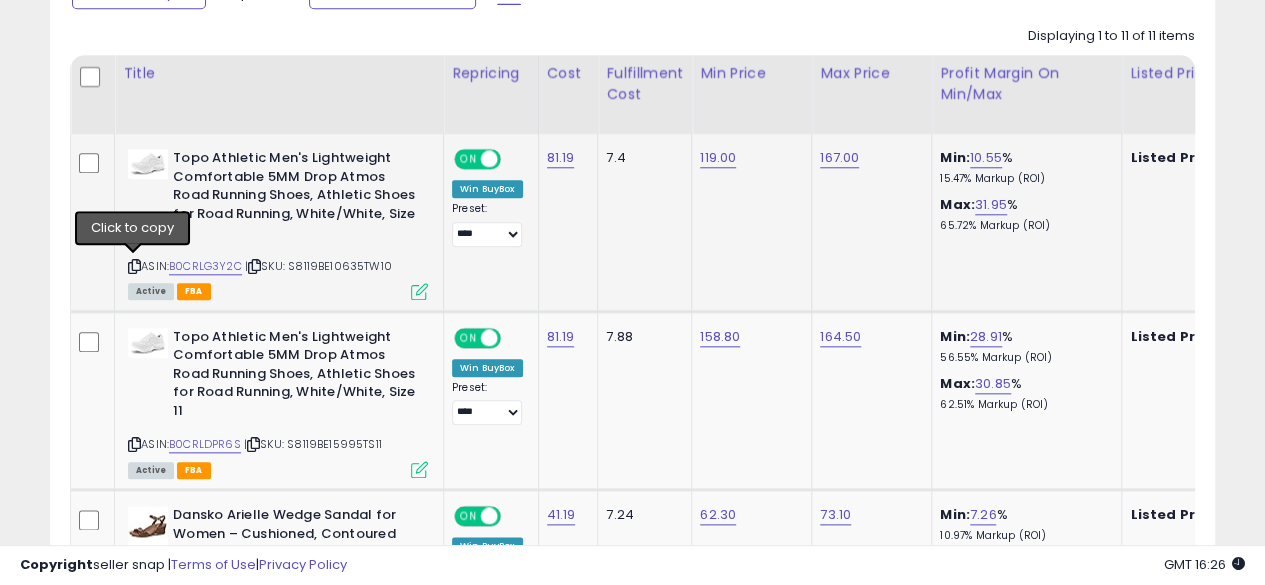 click at bounding box center [134, 266] 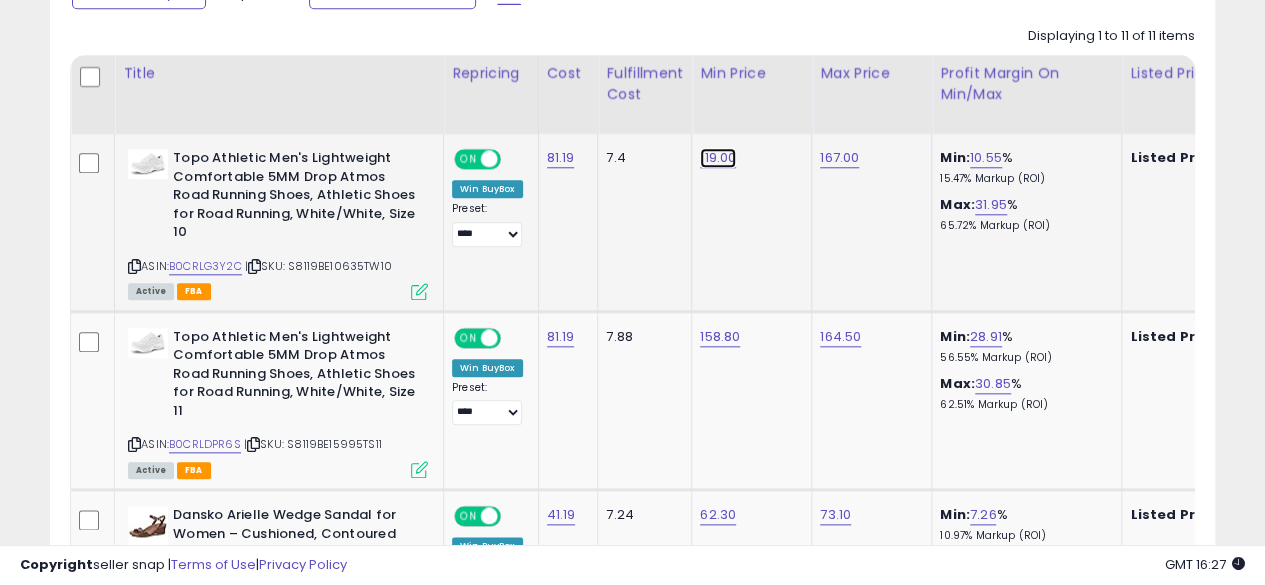 click on "119.00" at bounding box center (718, 158) 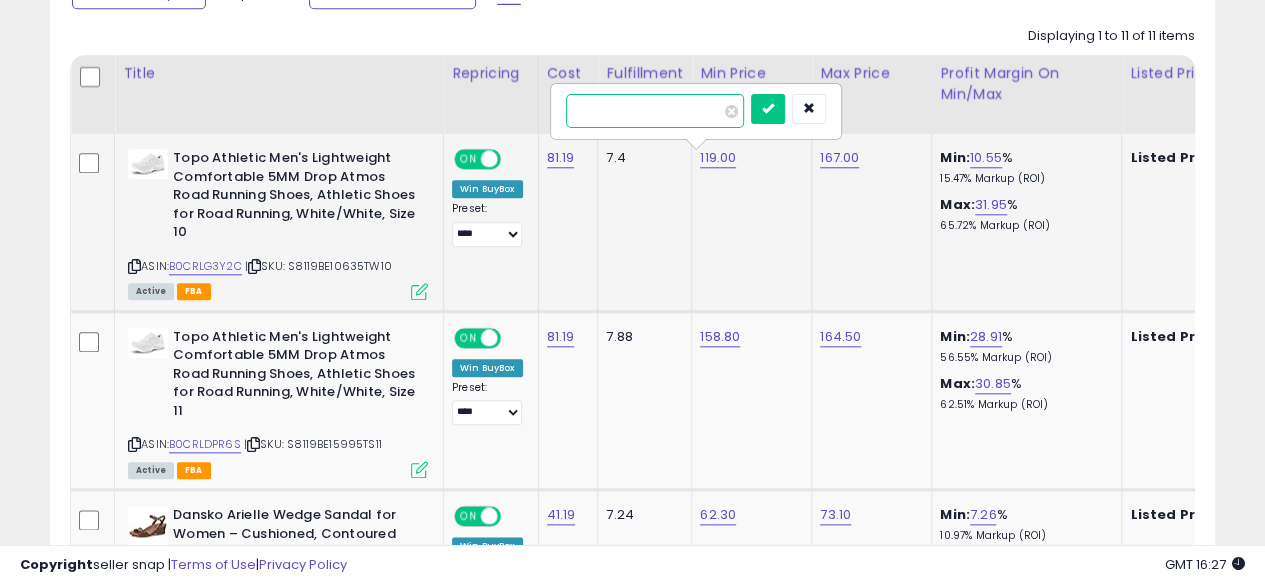 type on "*" 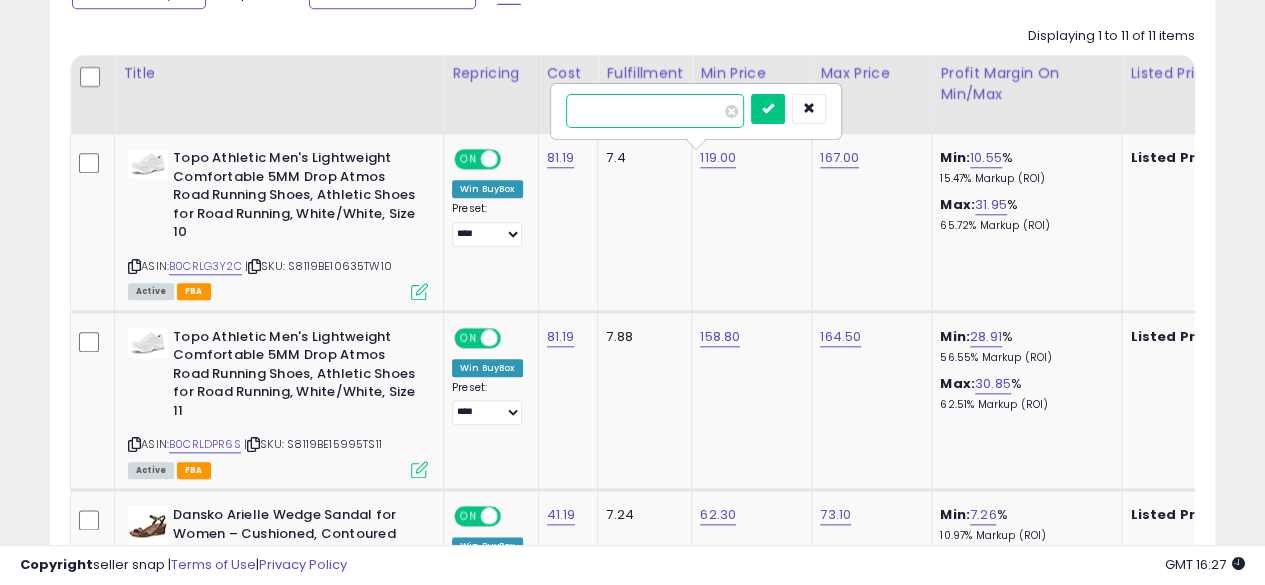 type on "******" 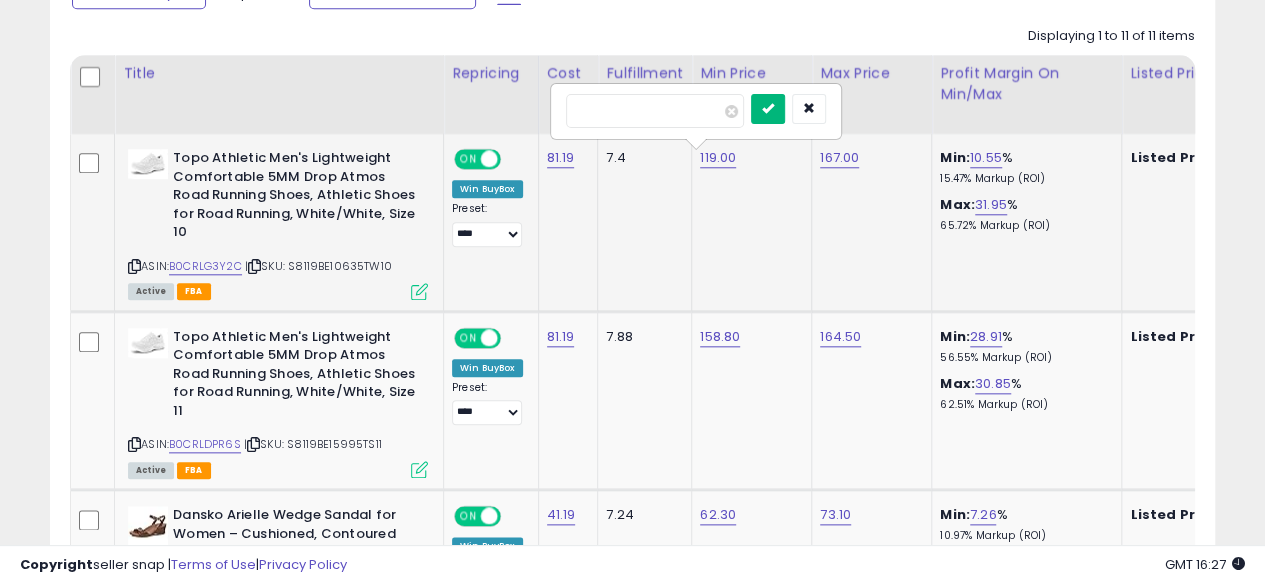 click at bounding box center [768, 109] 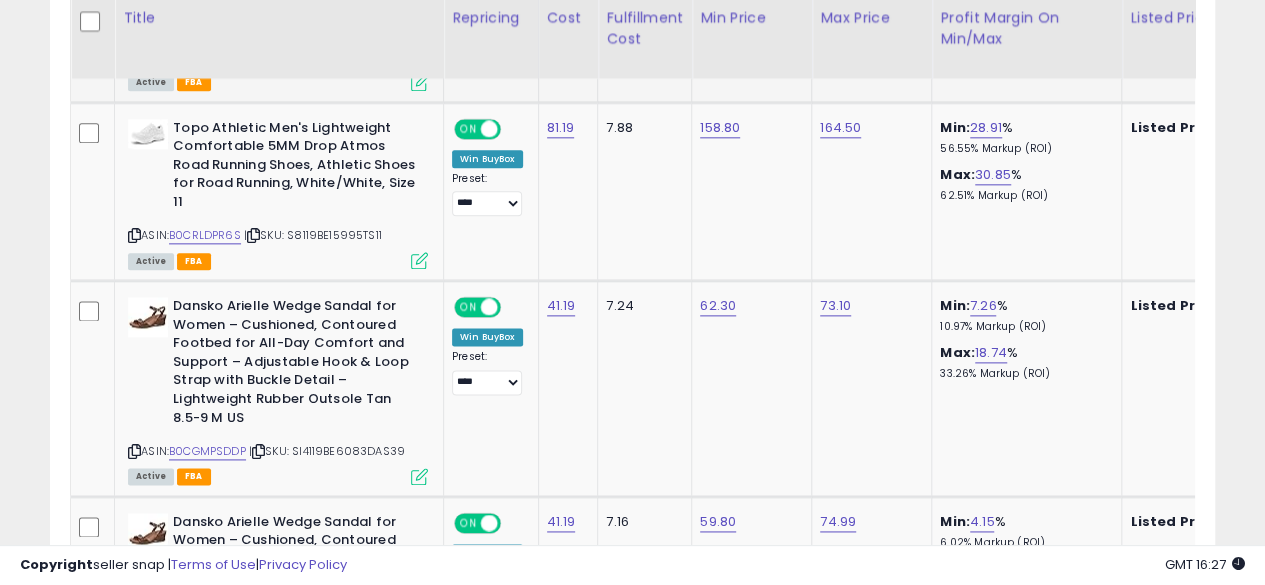 scroll, scrollTop: 1134, scrollLeft: 0, axis: vertical 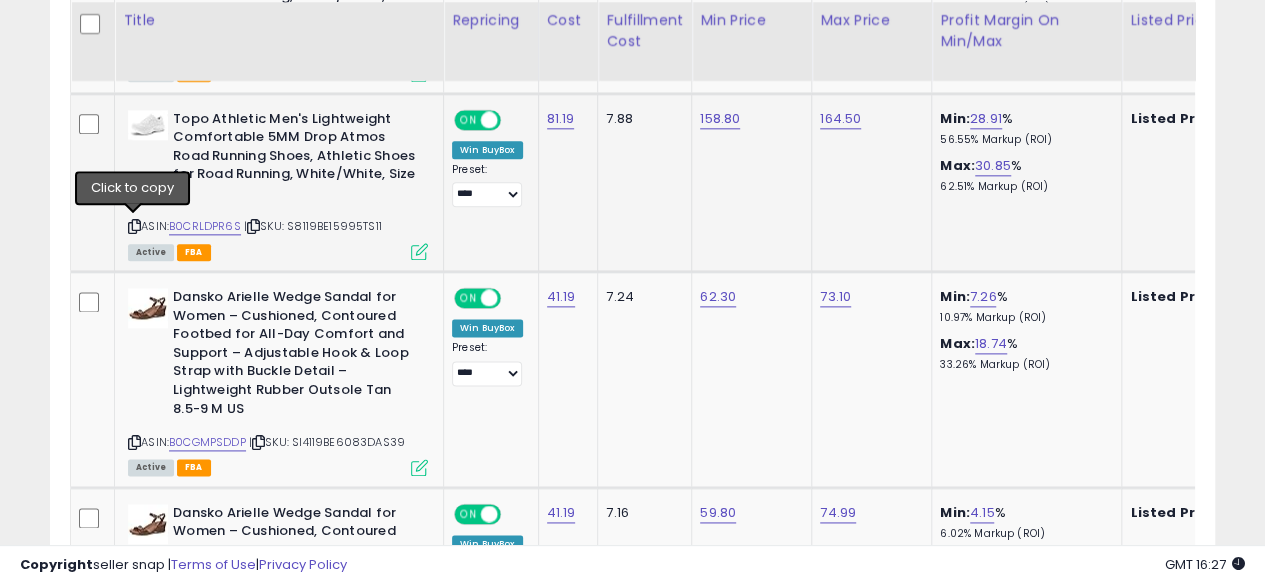 click at bounding box center [134, 226] 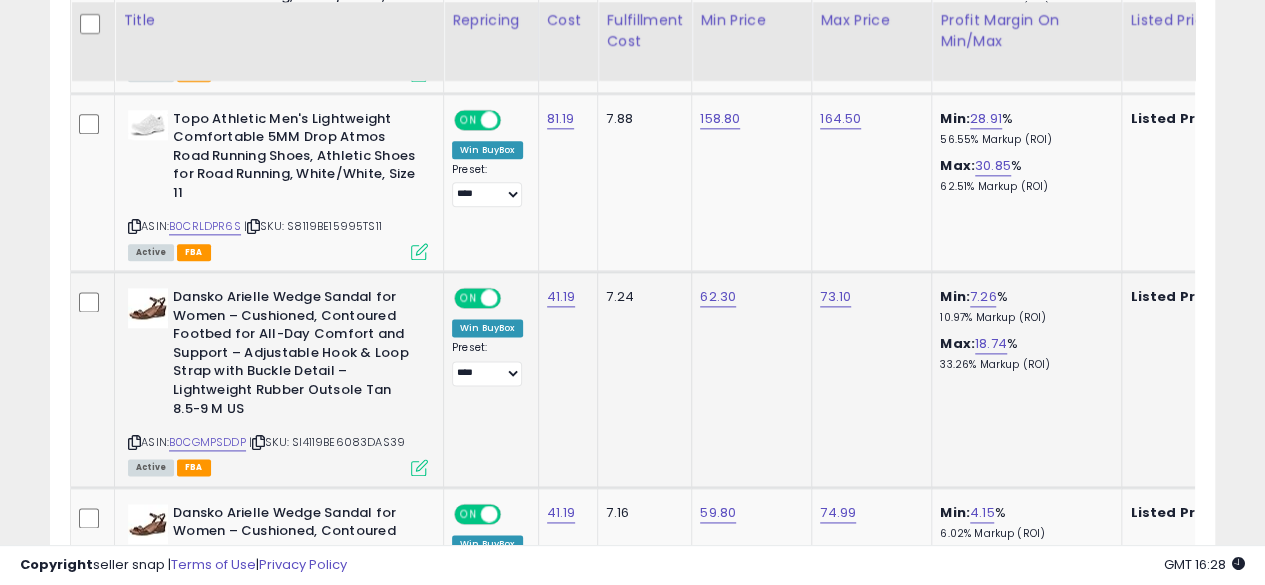 click on "73.10" 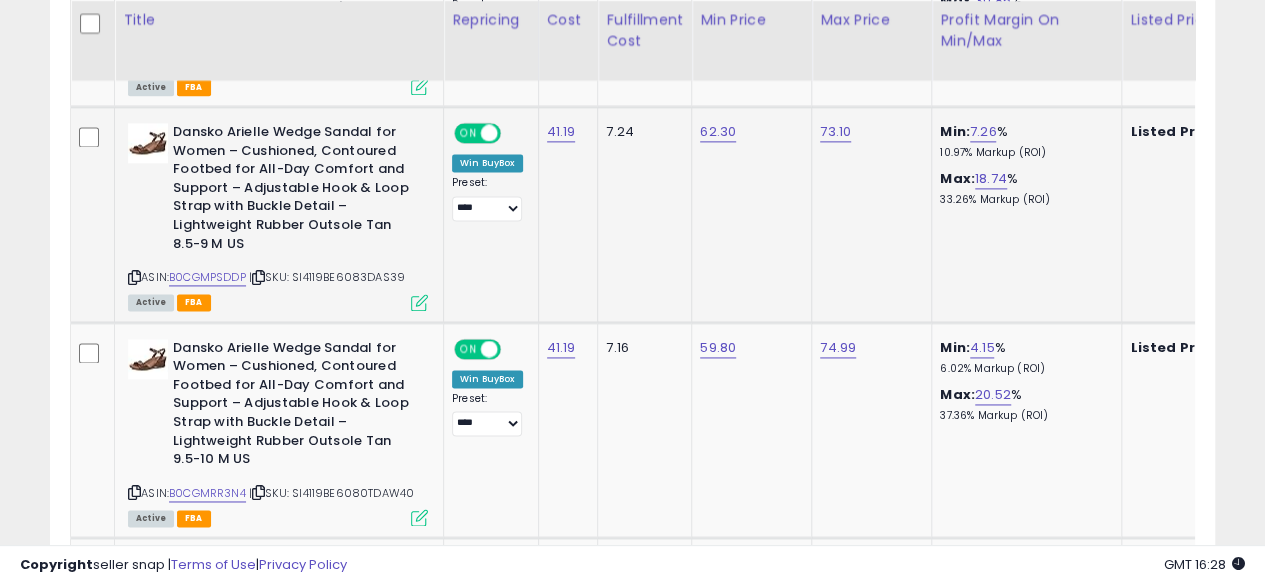 scroll, scrollTop: 1306, scrollLeft: 0, axis: vertical 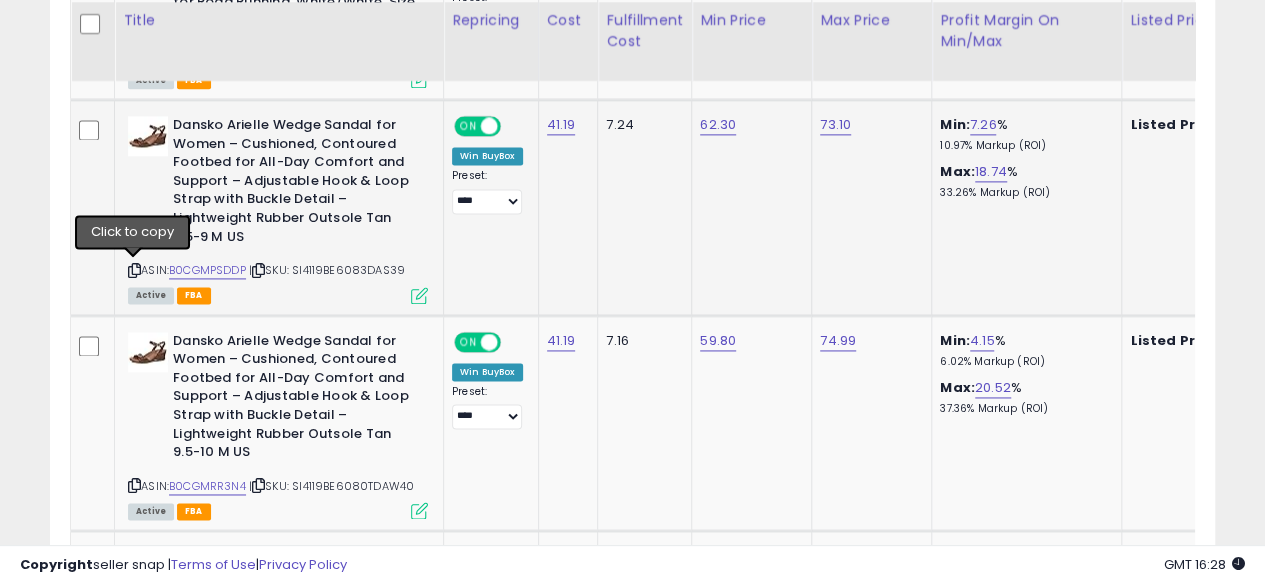 click at bounding box center [134, 270] 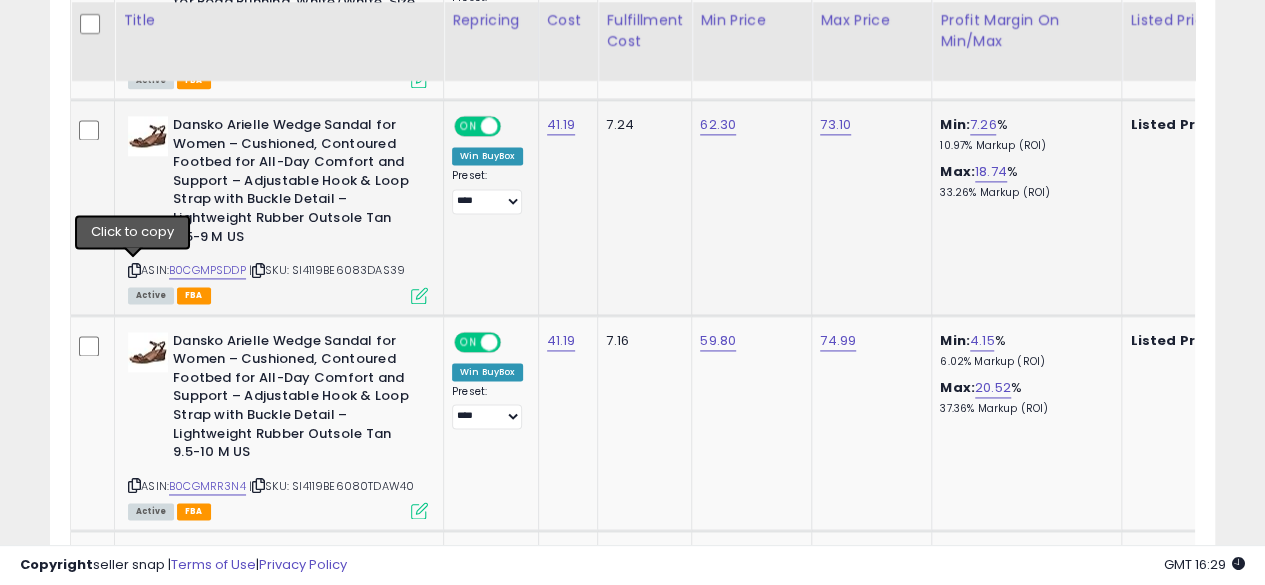 click at bounding box center [134, 270] 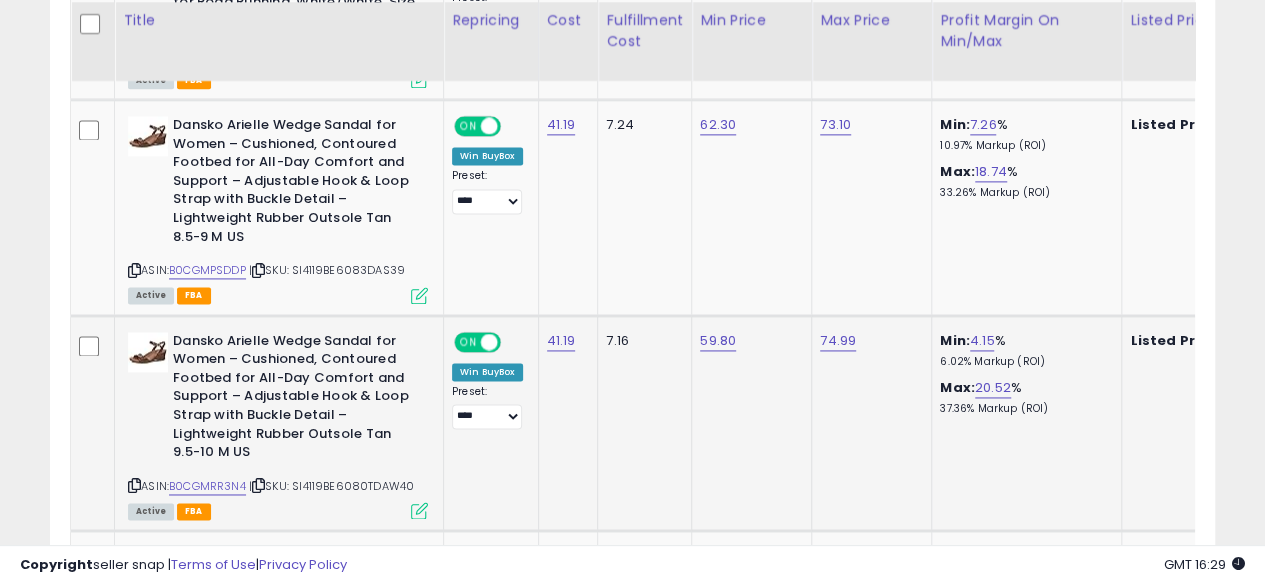 click on "74.99" 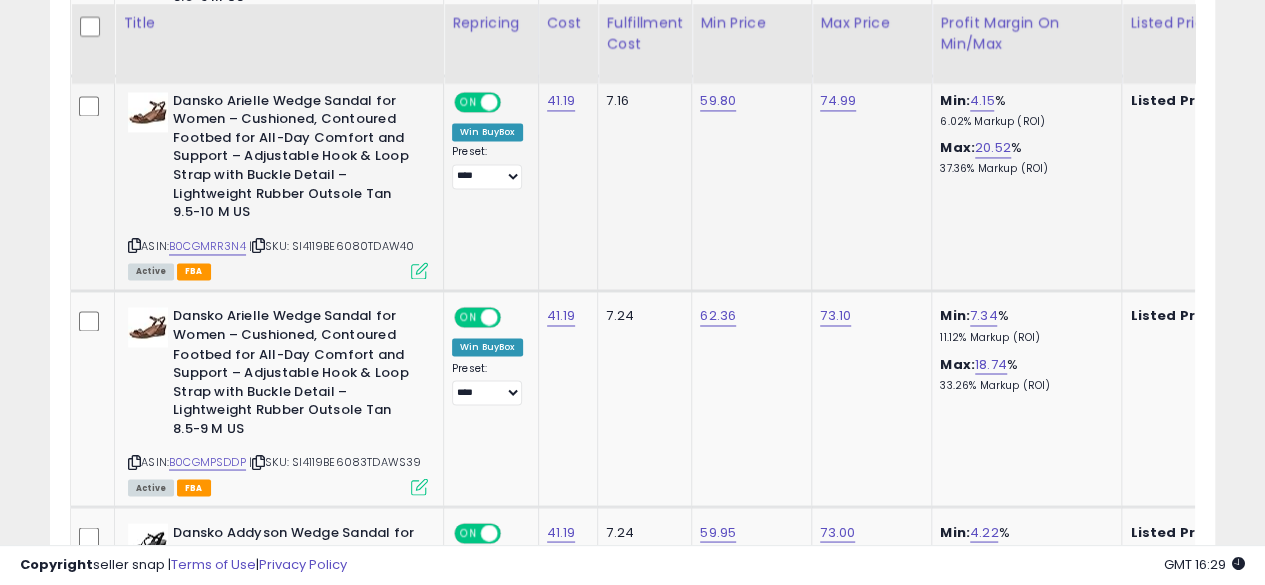 scroll, scrollTop: 1549, scrollLeft: 0, axis: vertical 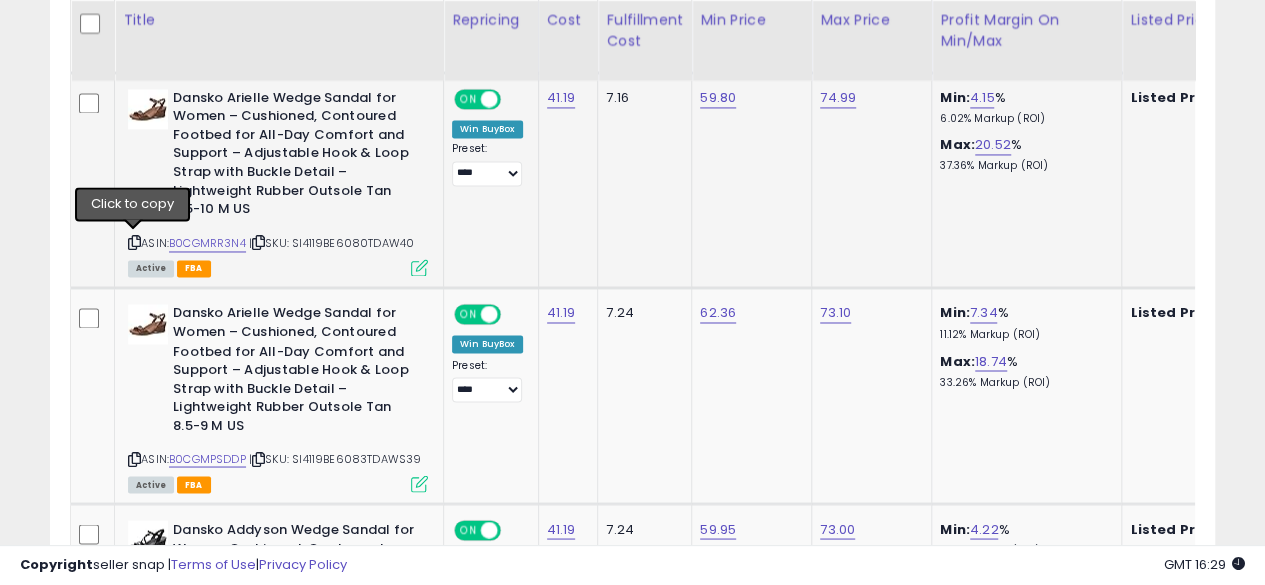 click at bounding box center [134, 242] 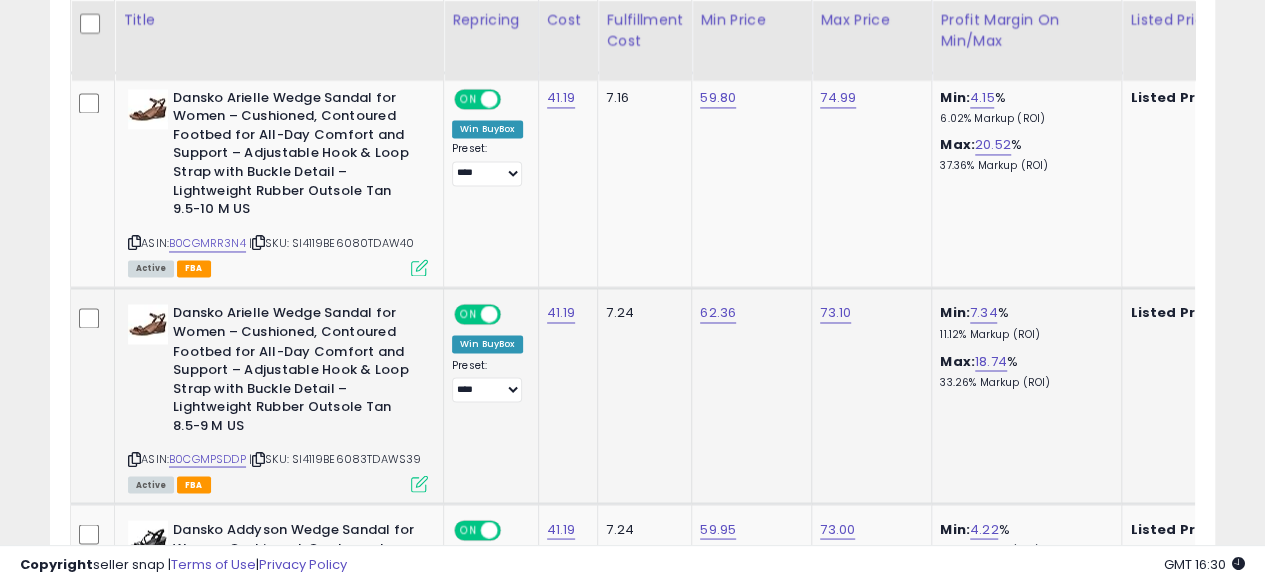click on "73.10" 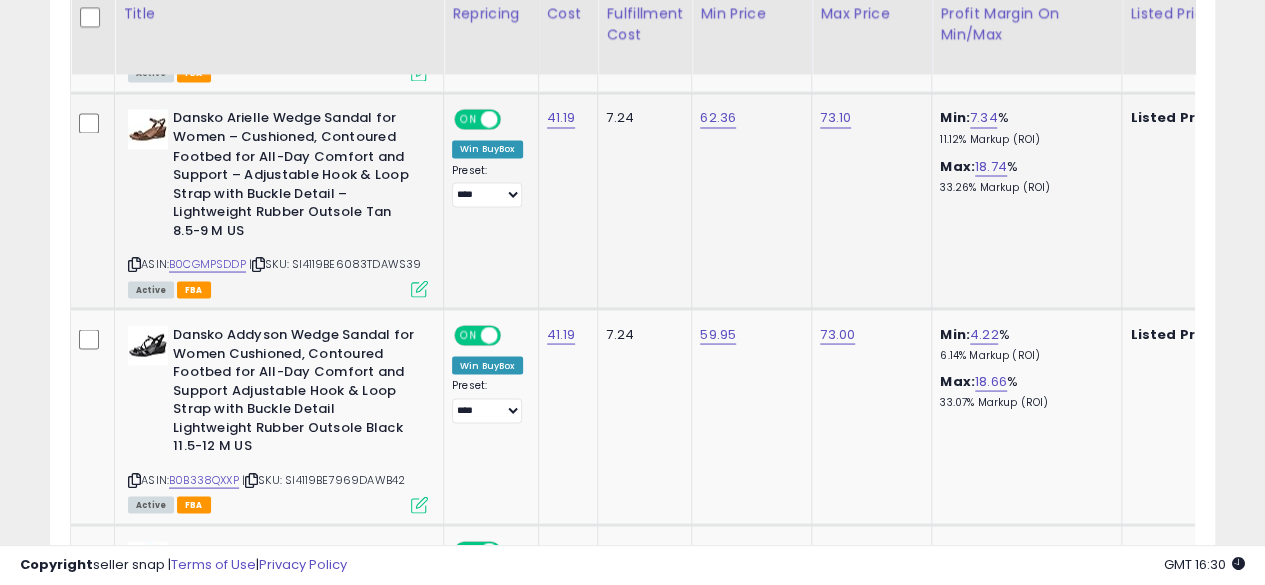 scroll, scrollTop: 1752, scrollLeft: 0, axis: vertical 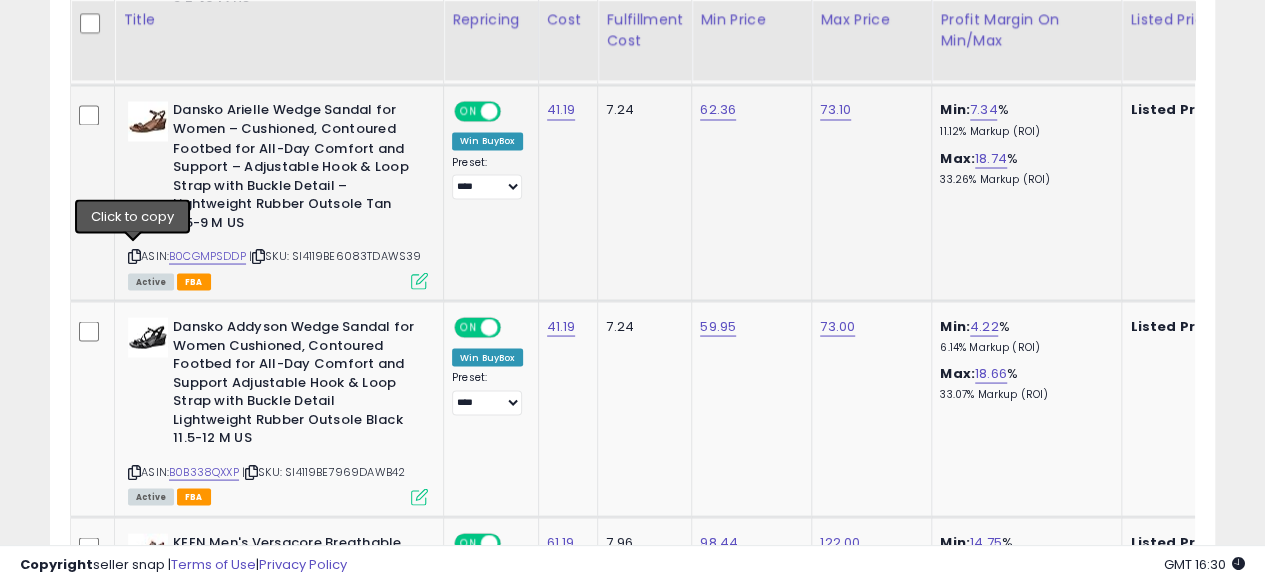 click at bounding box center (134, 255) 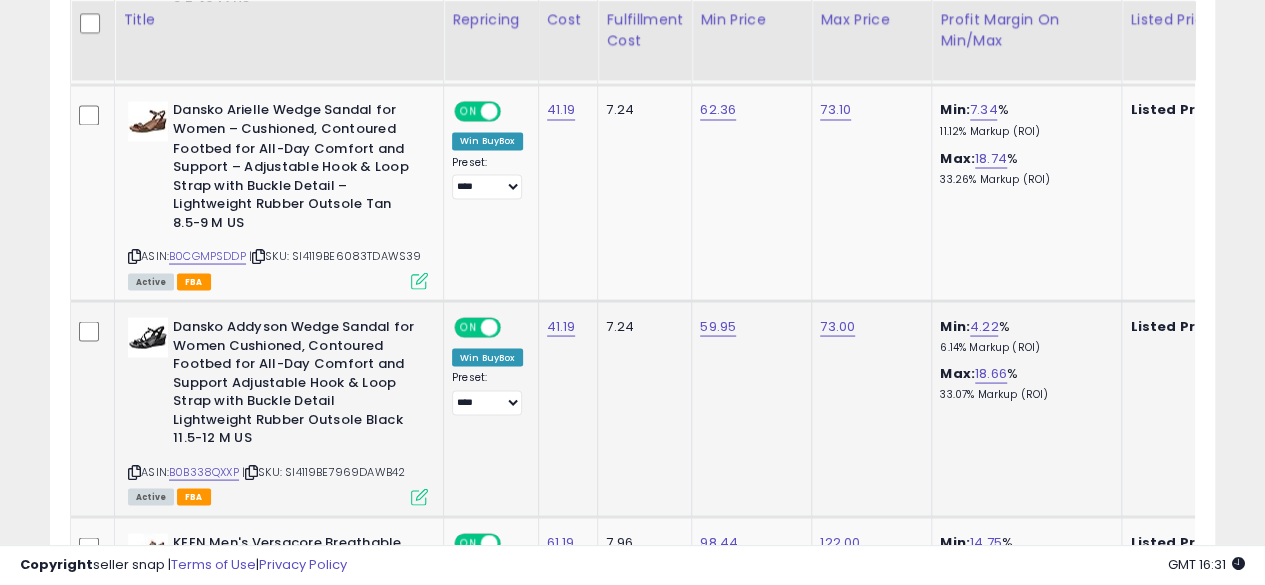 click on "59.95" 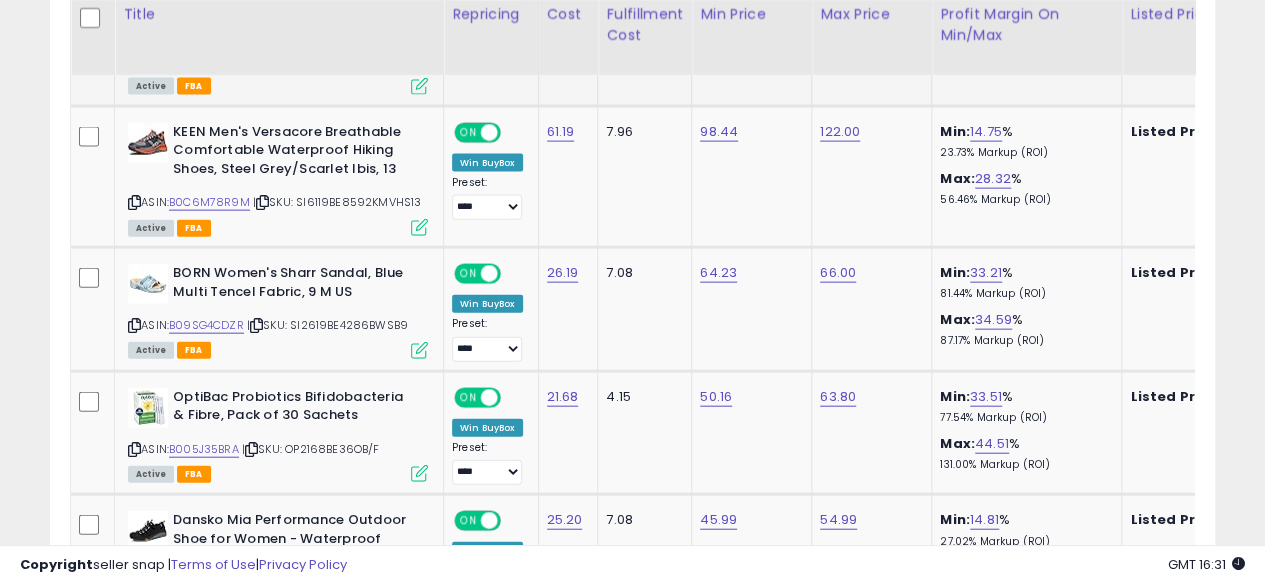 scroll, scrollTop: 2165, scrollLeft: 0, axis: vertical 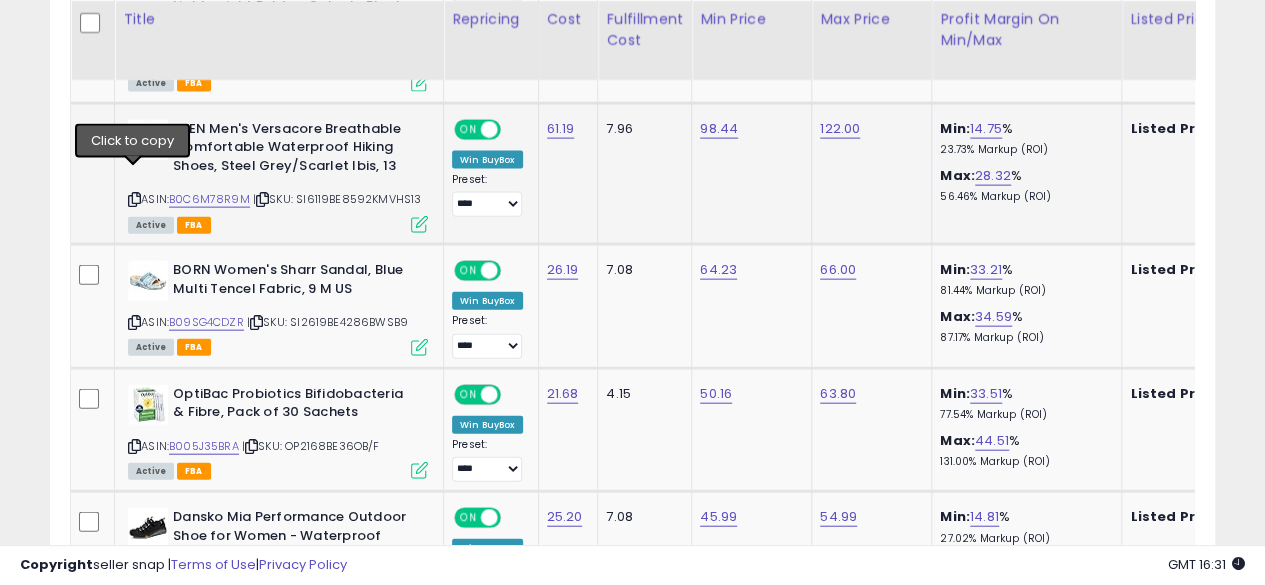 click at bounding box center [134, 199] 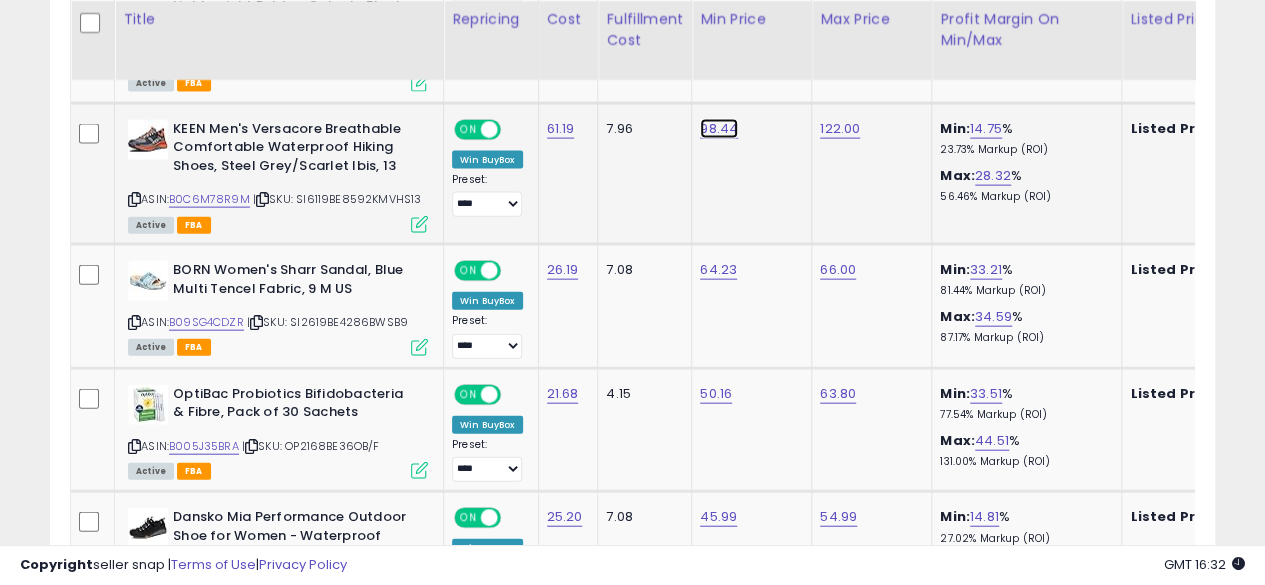 click on "98.44" at bounding box center (718, -1091) 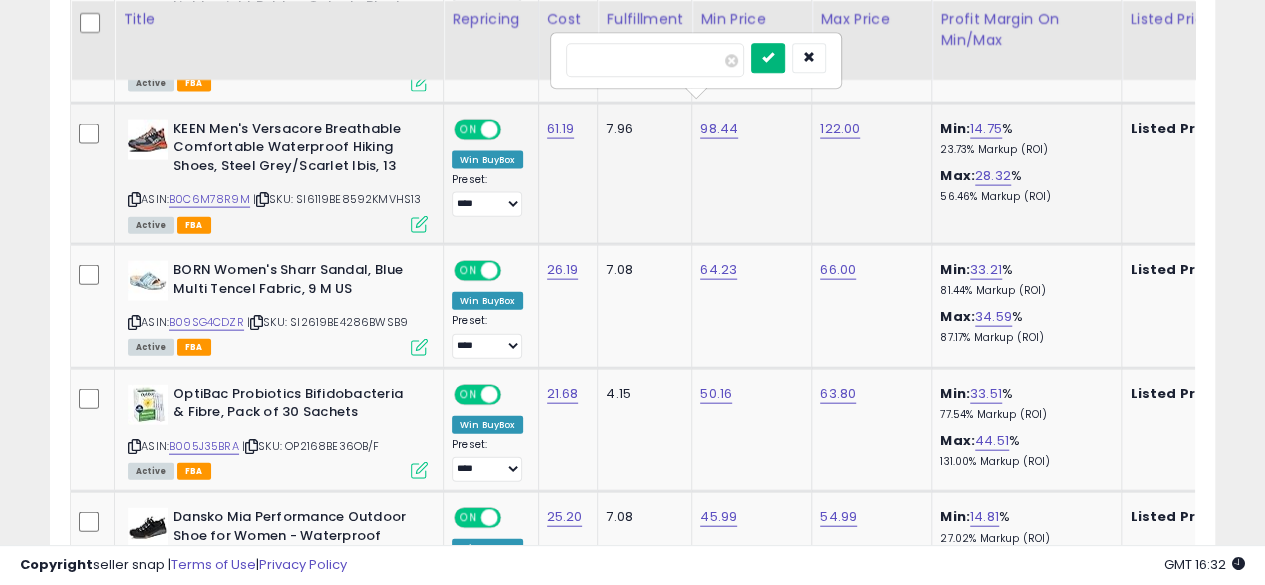 type on "*****" 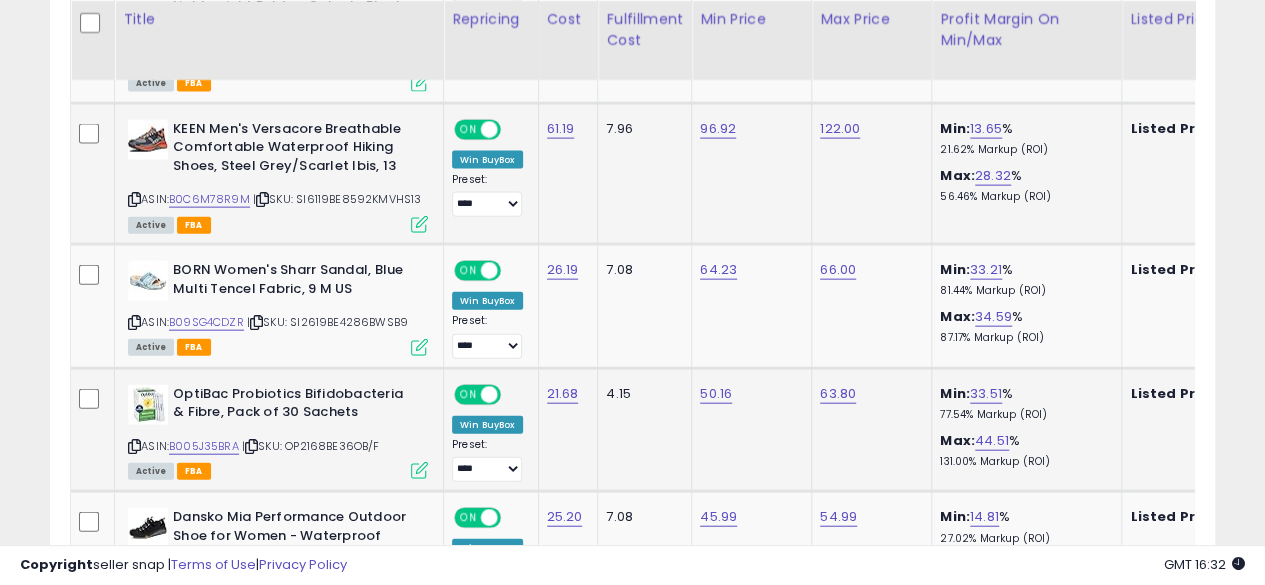 click on "63.80" 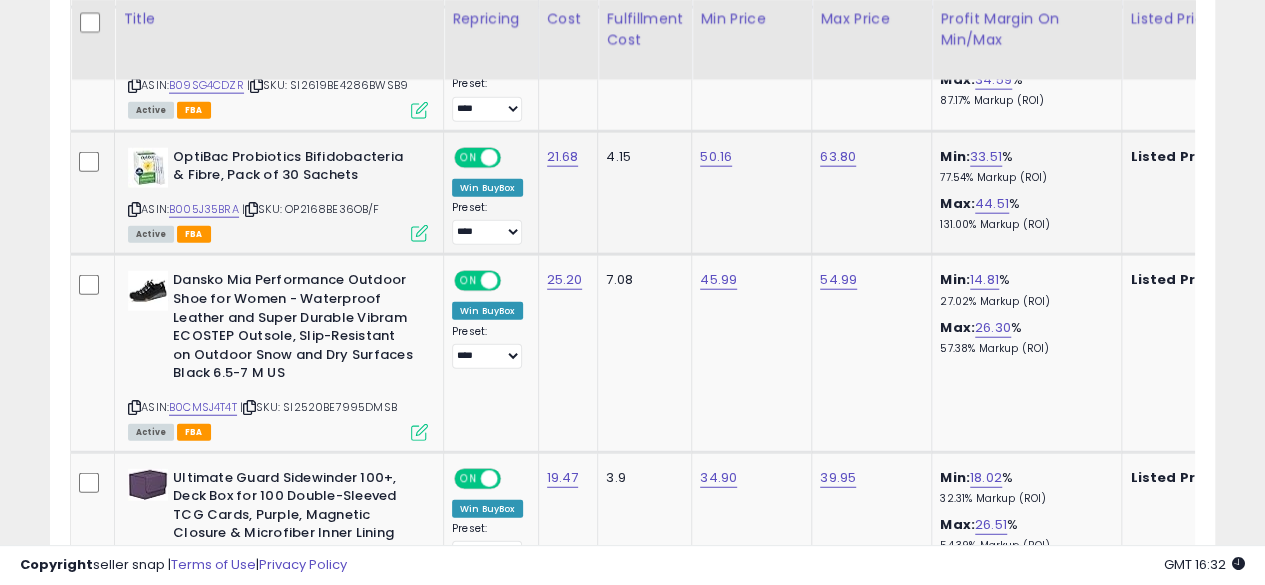 scroll, scrollTop: 2404, scrollLeft: 0, axis: vertical 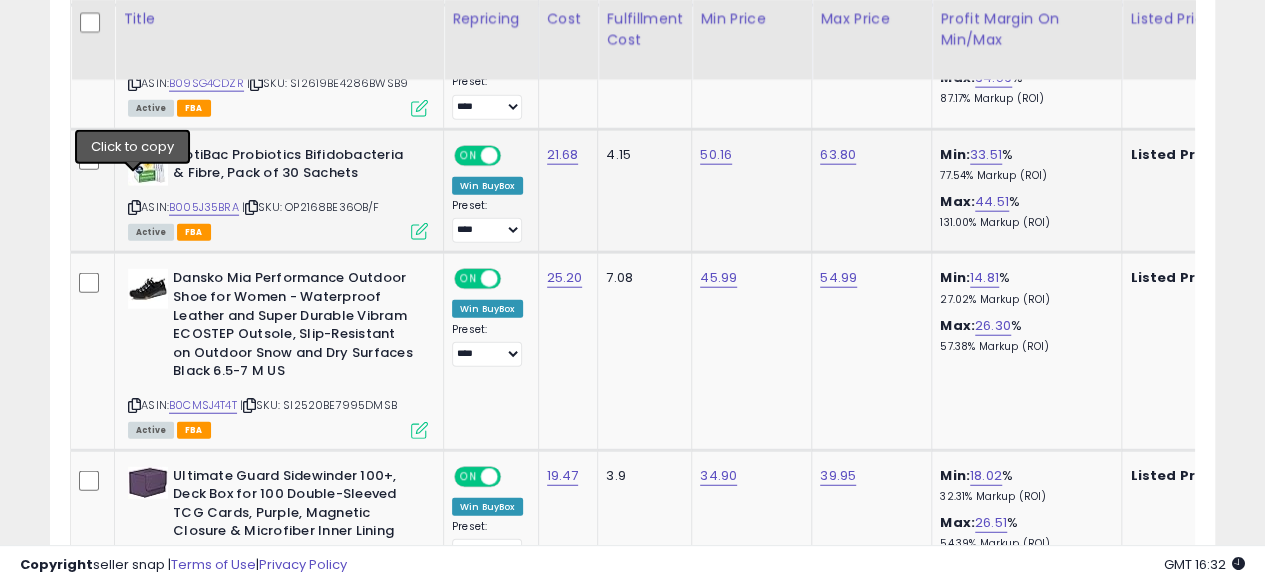click at bounding box center (134, 207) 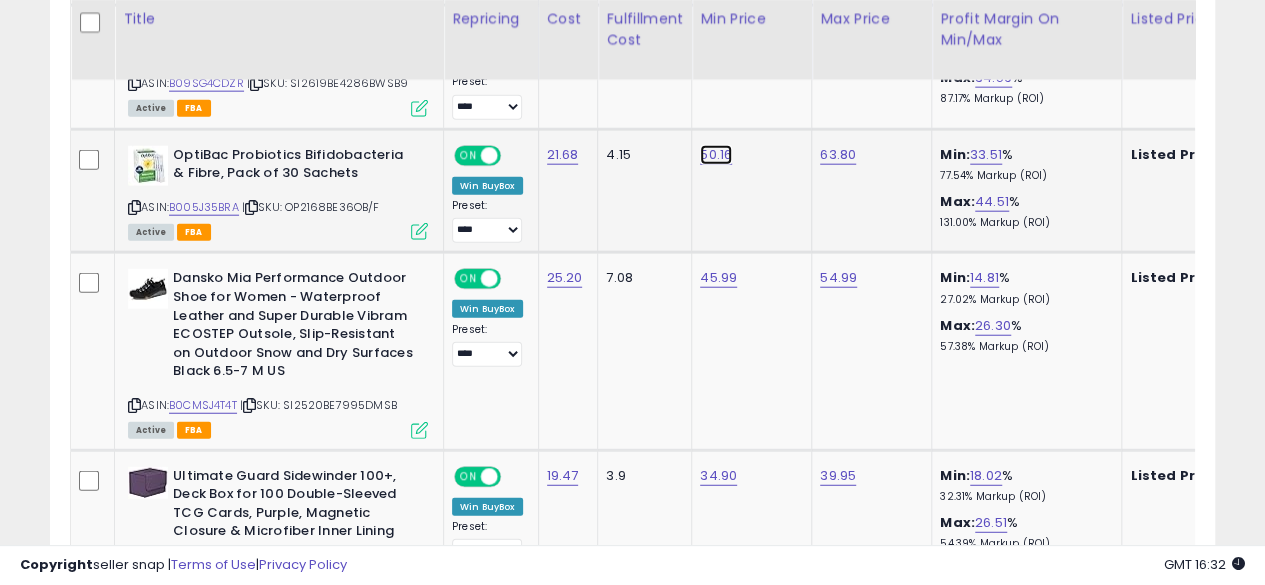 click on "50.16" at bounding box center (718, -1330) 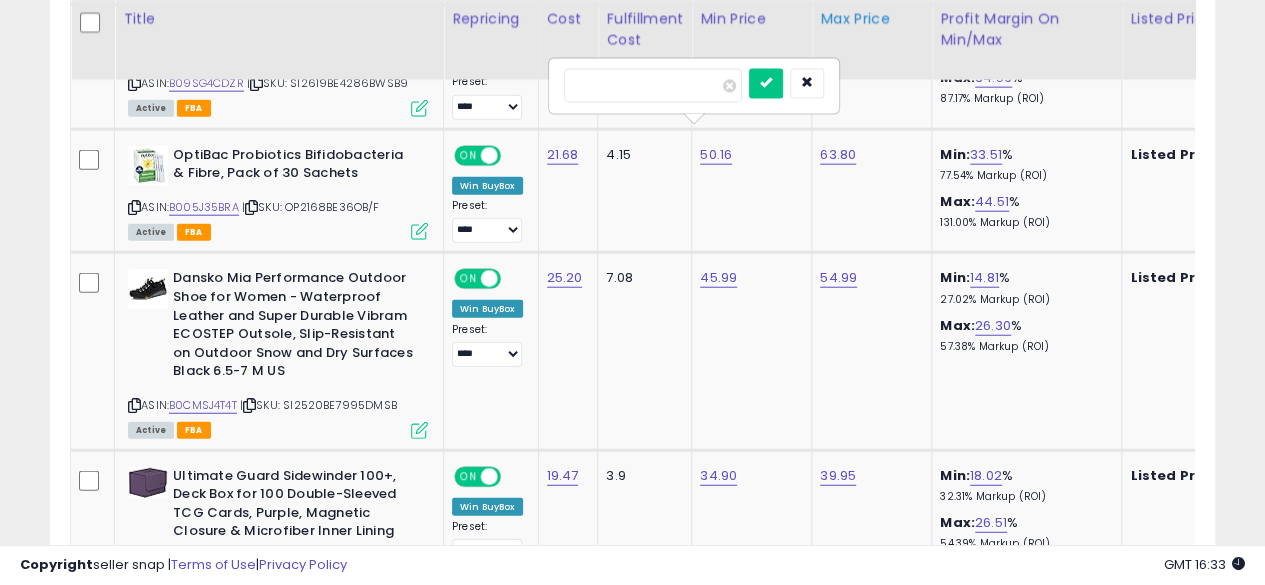 type on "*****" 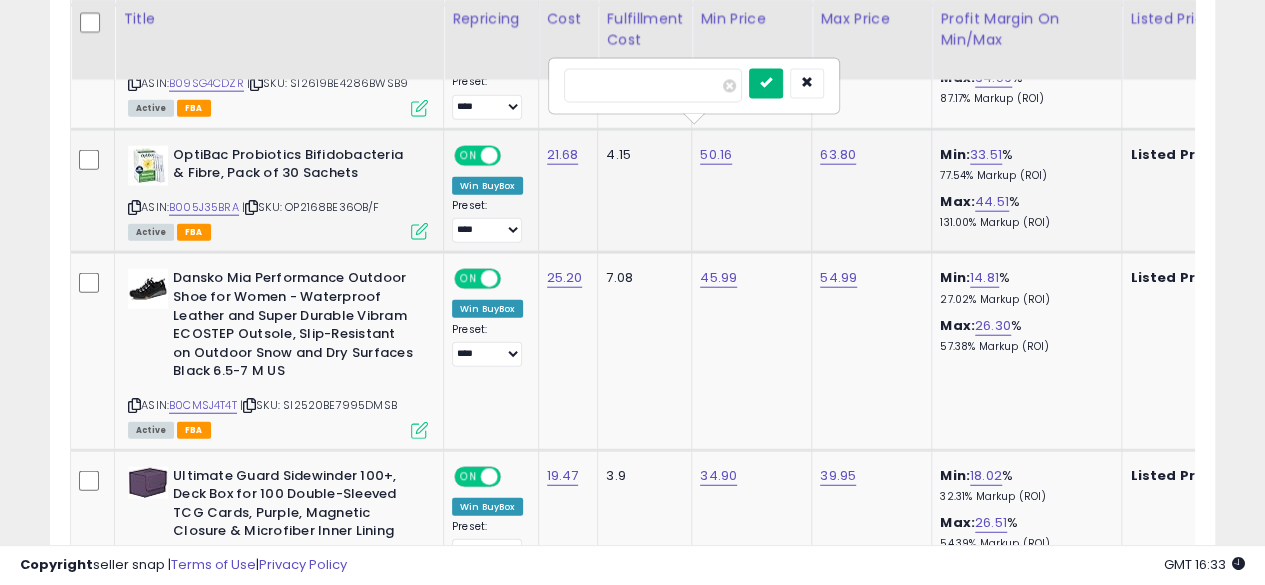 click at bounding box center (766, 83) 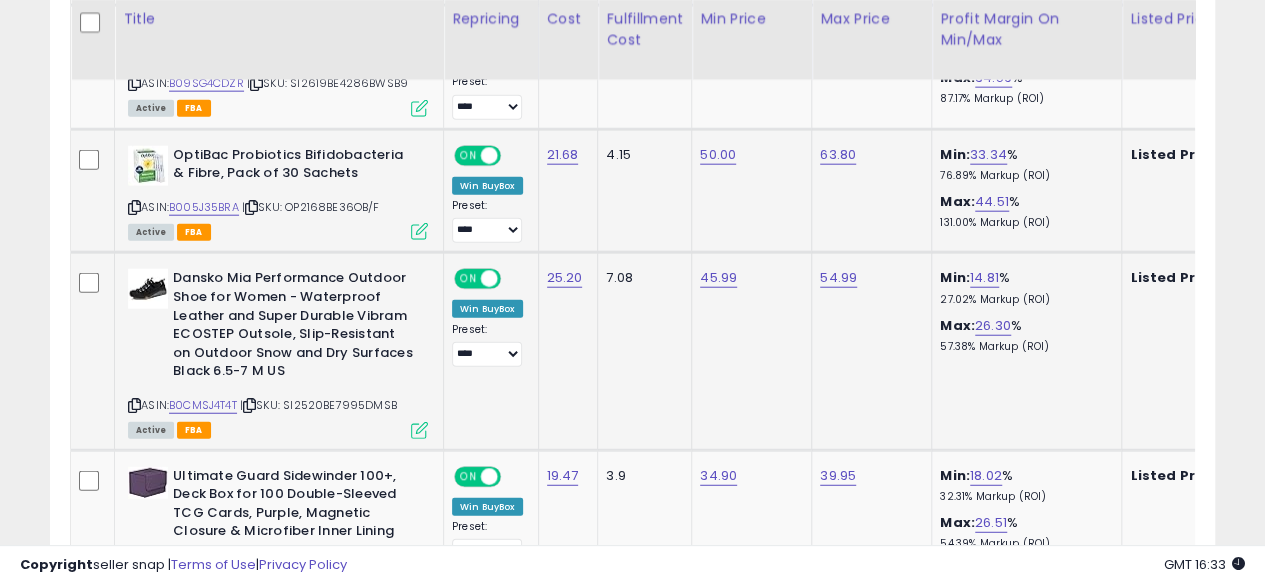 click on "54.99" 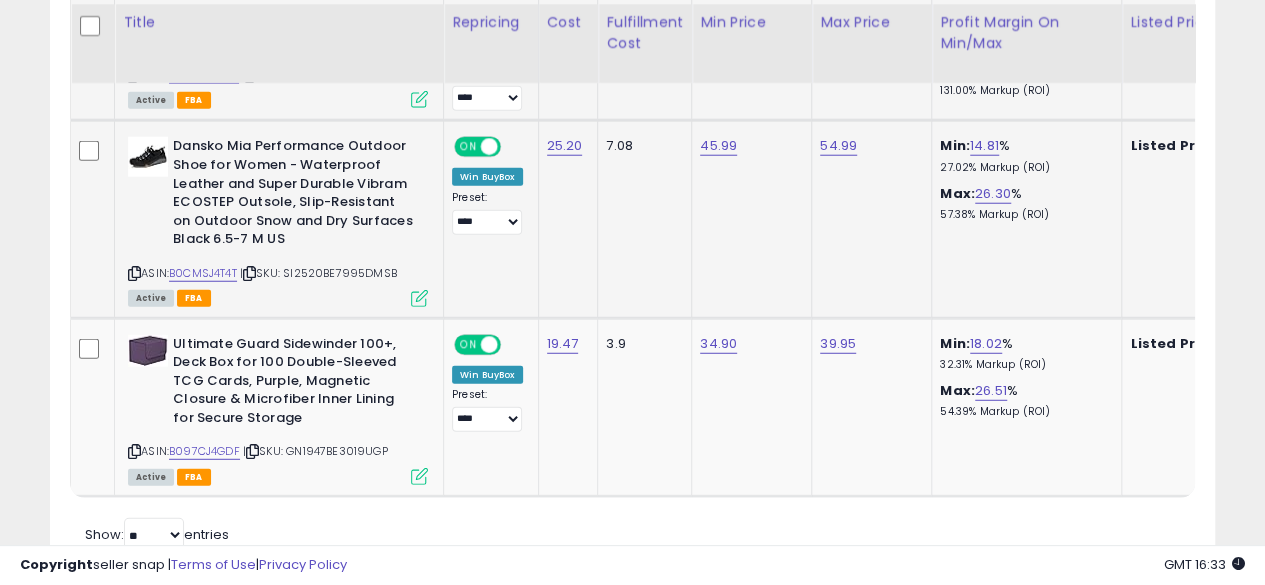 scroll, scrollTop: 2539, scrollLeft: 0, axis: vertical 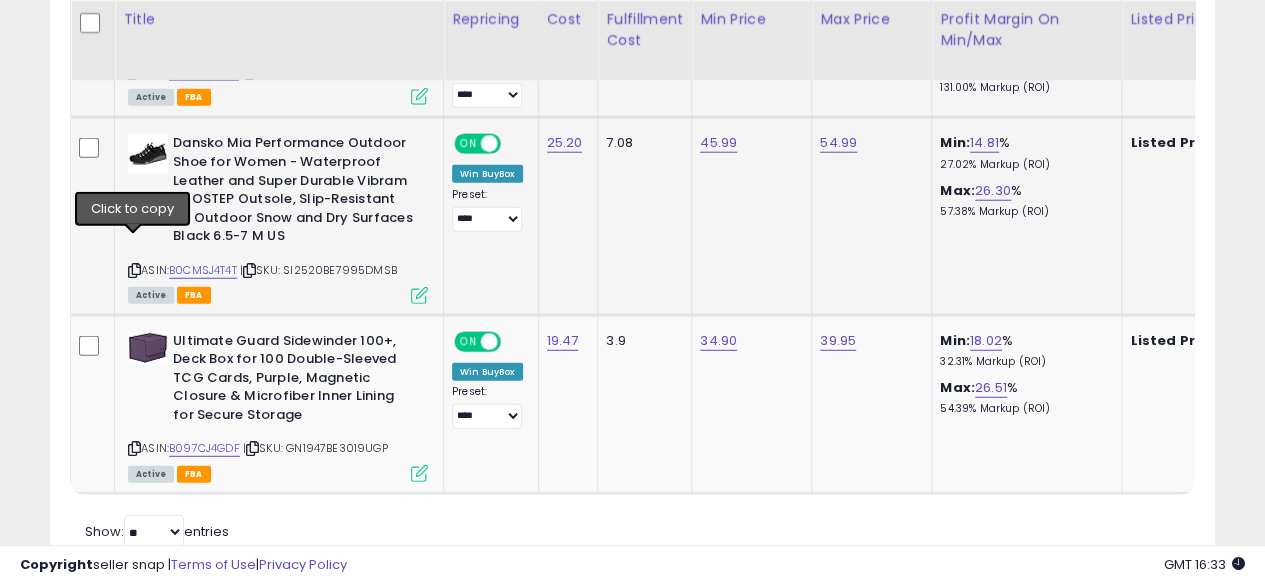 click at bounding box center (134, 270) 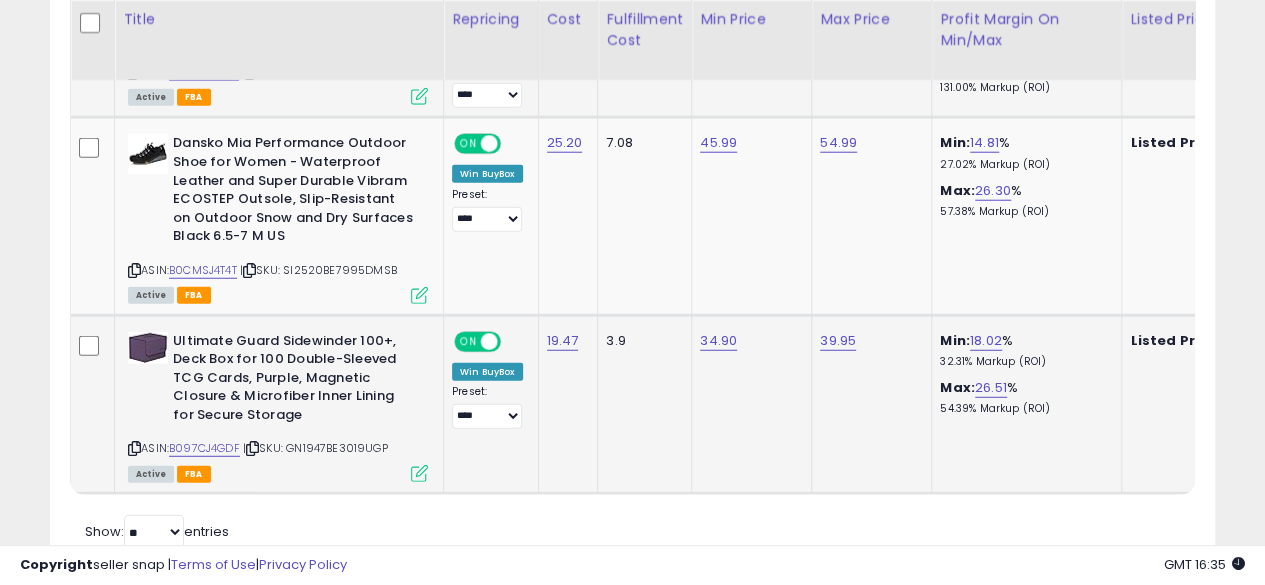 click at bounding box center [134, 448] 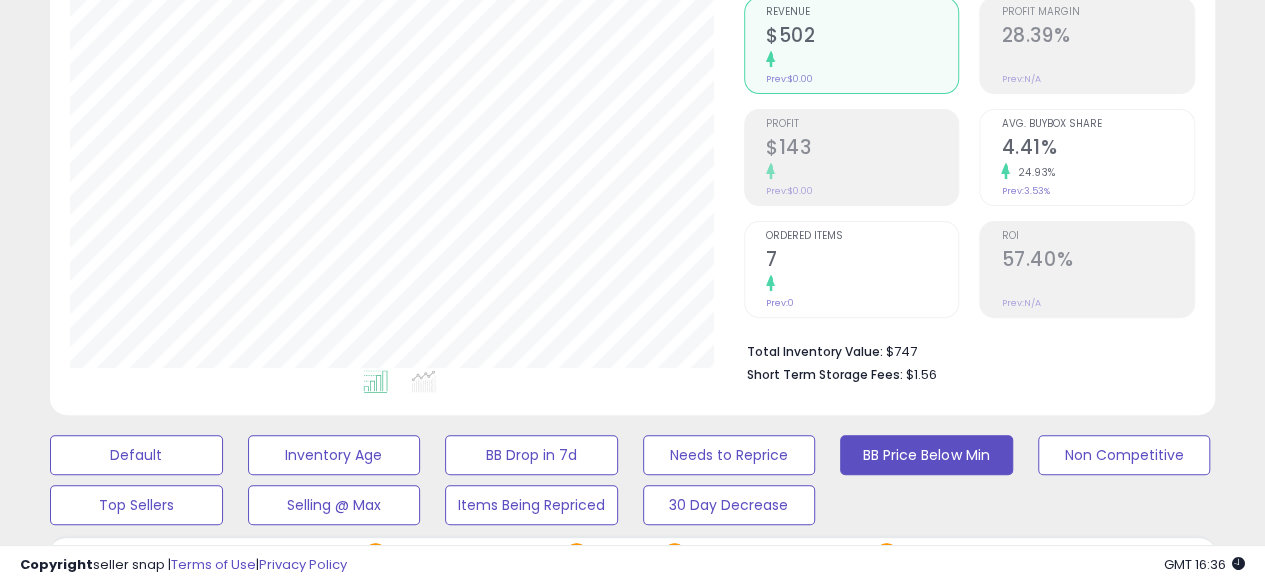 scroll, scrollTop: 0, scrollLeft: 0, axis: both 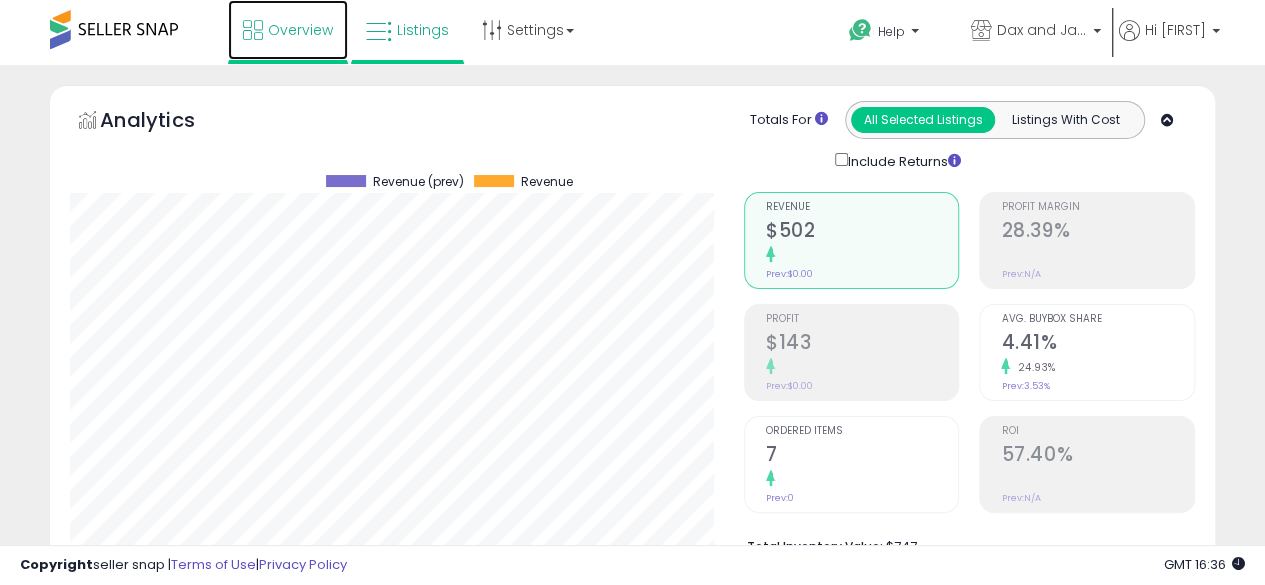 click on "Overview" at bounding box center [300, 30] 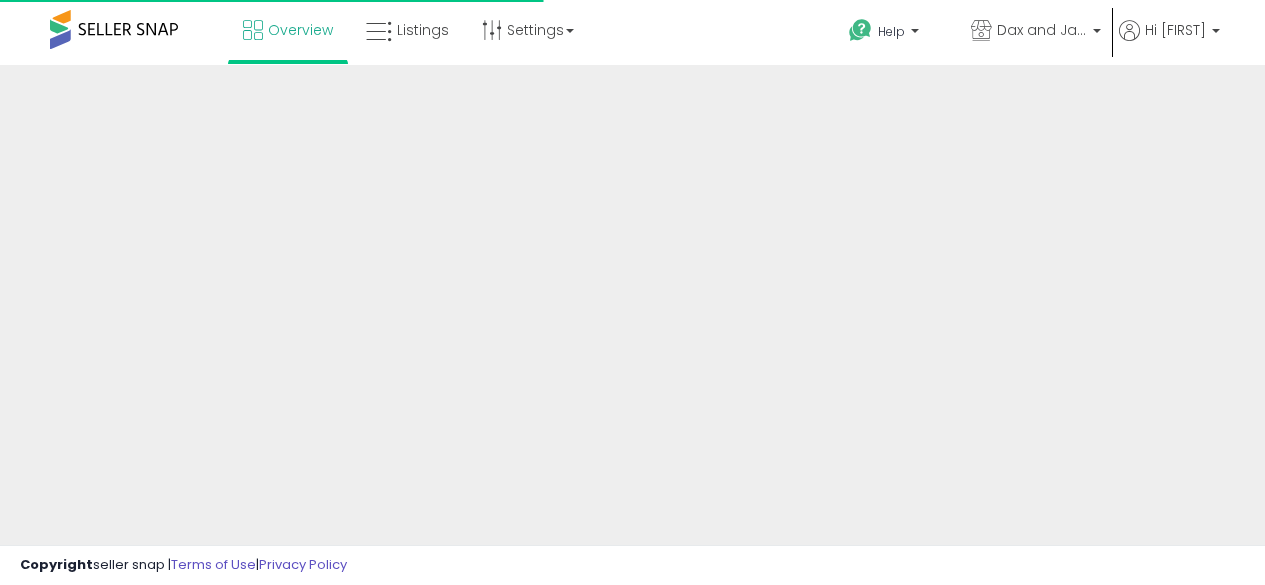 scroll, scrollTop: 0, scrollLeft: 0, axis: both 